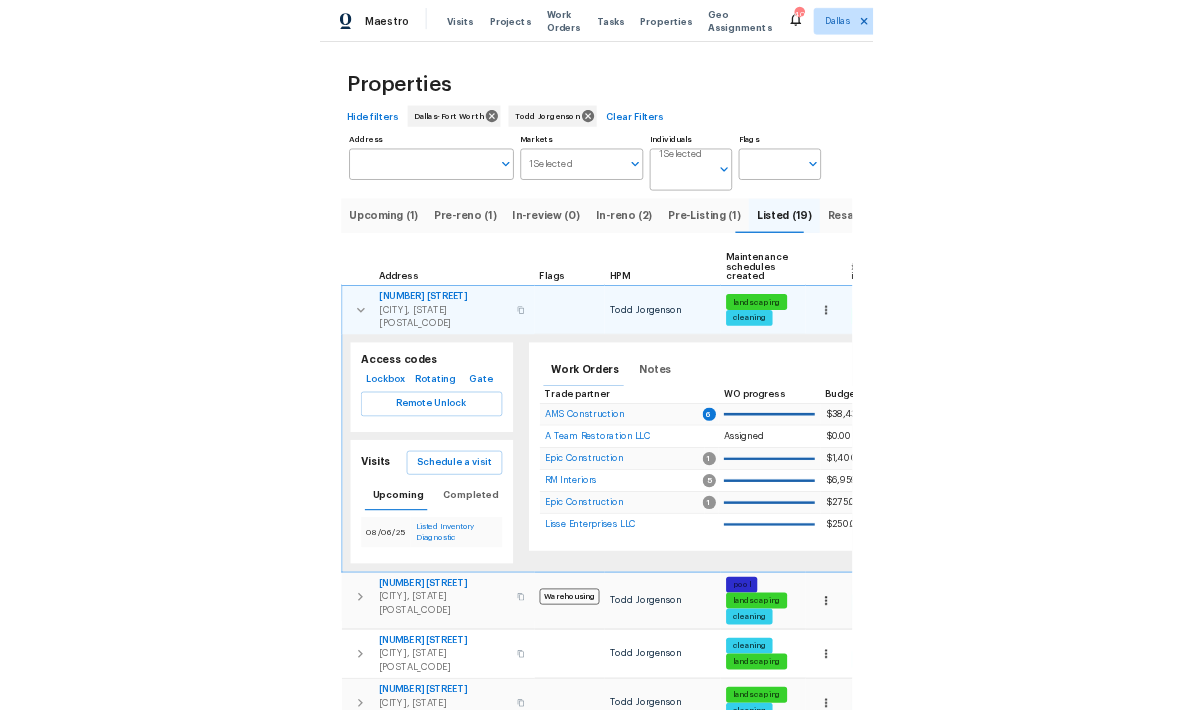 scroll, scrollTop: 80, scrollLeft: 0, axis: vertical 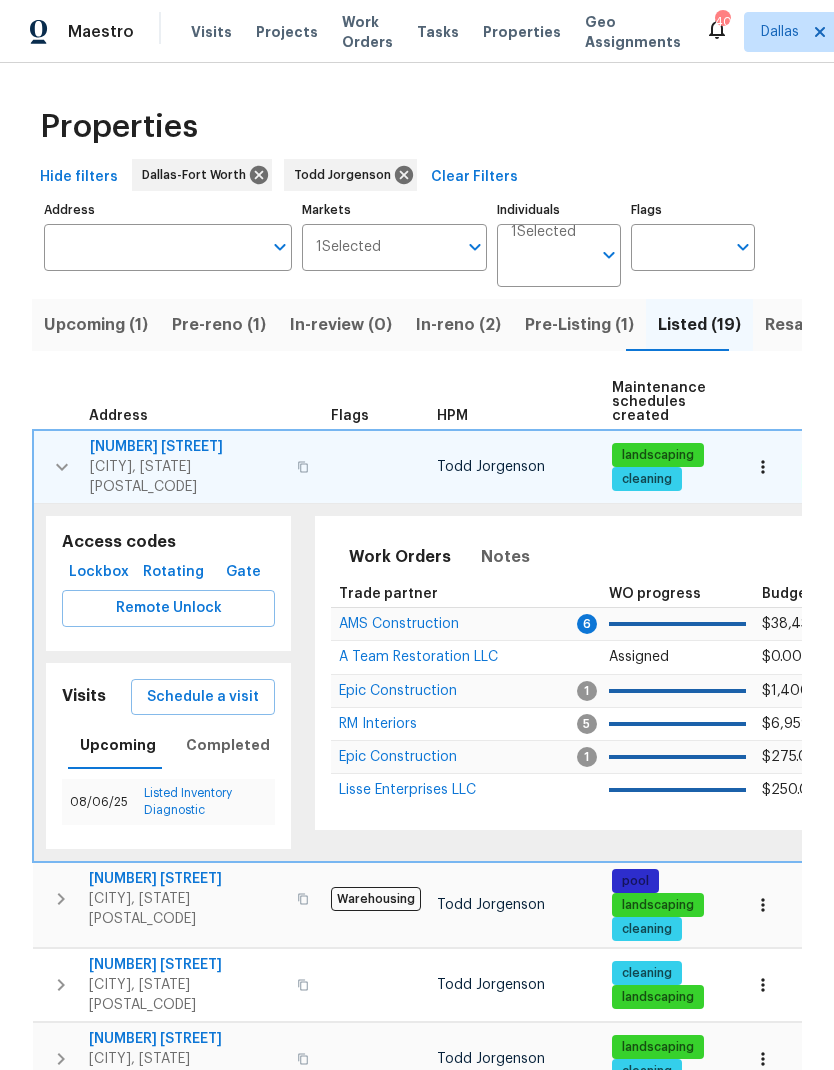 click on "Remote Unlock" at bounding box center (168, 608) 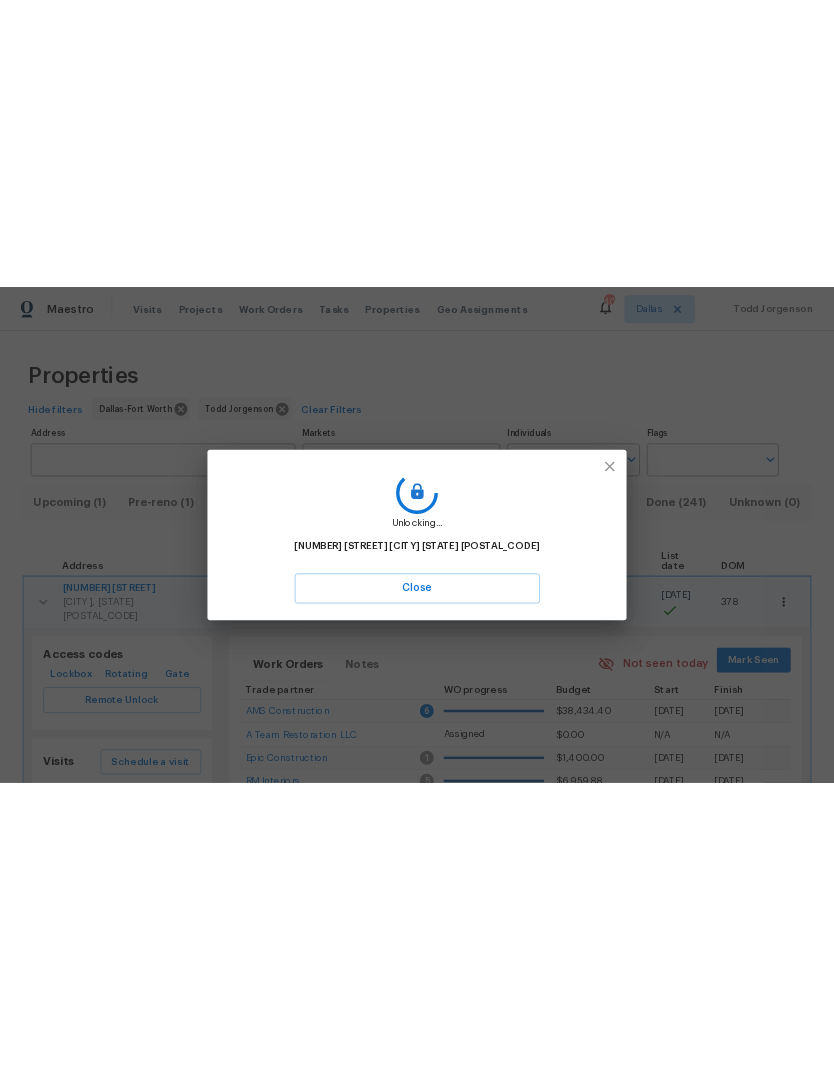 scroll, scrollTop: 0, scrollLeft: 0, axis: both 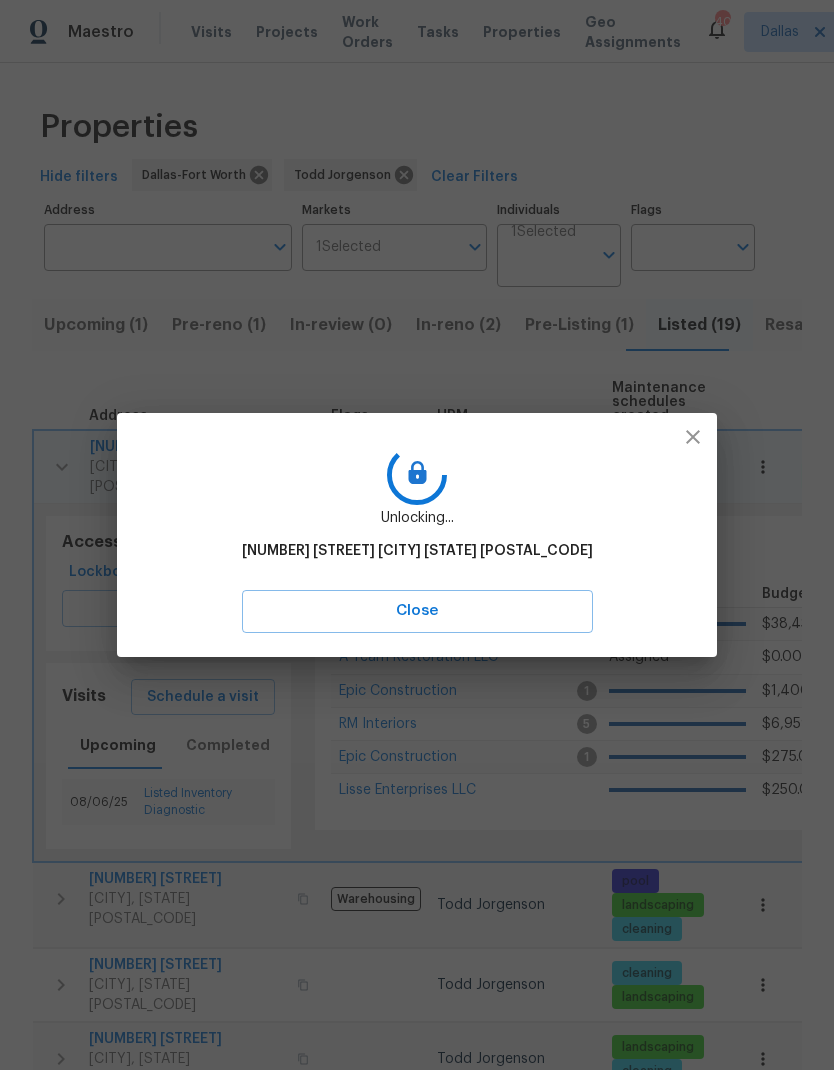 click on "Close" at bounding box center [417, 611] 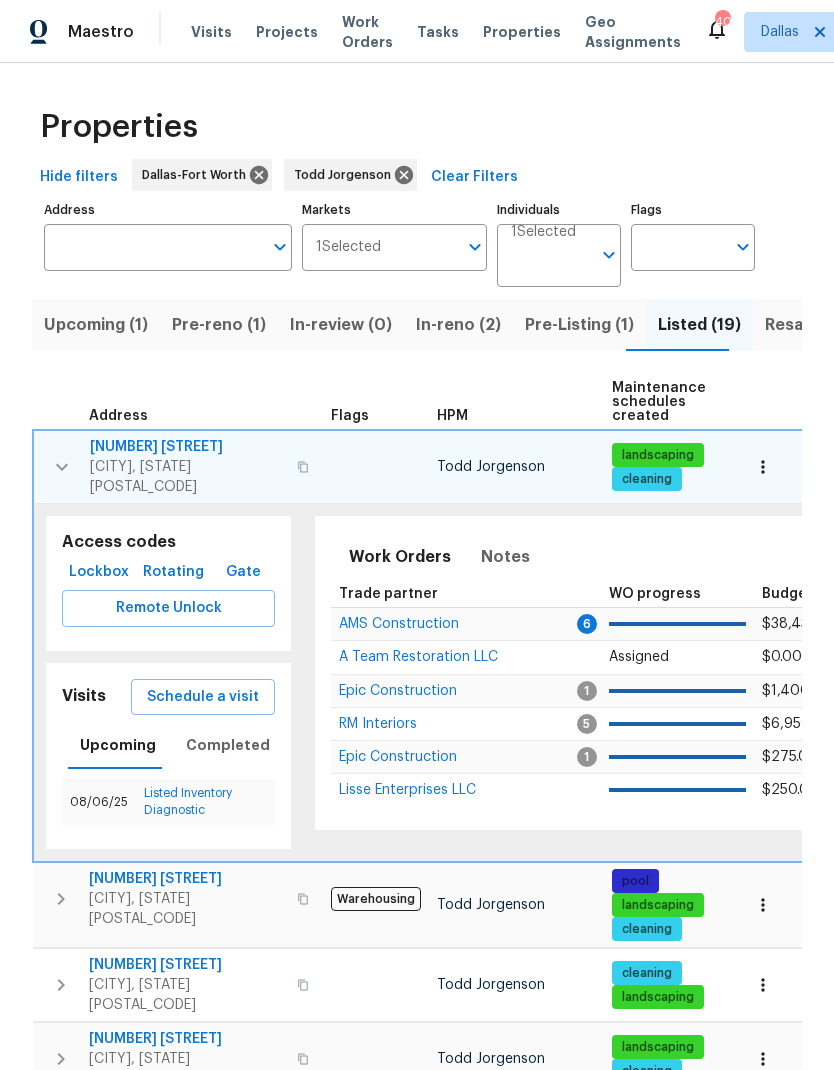 click on "Lockbox" at bounding box center (99, 572) 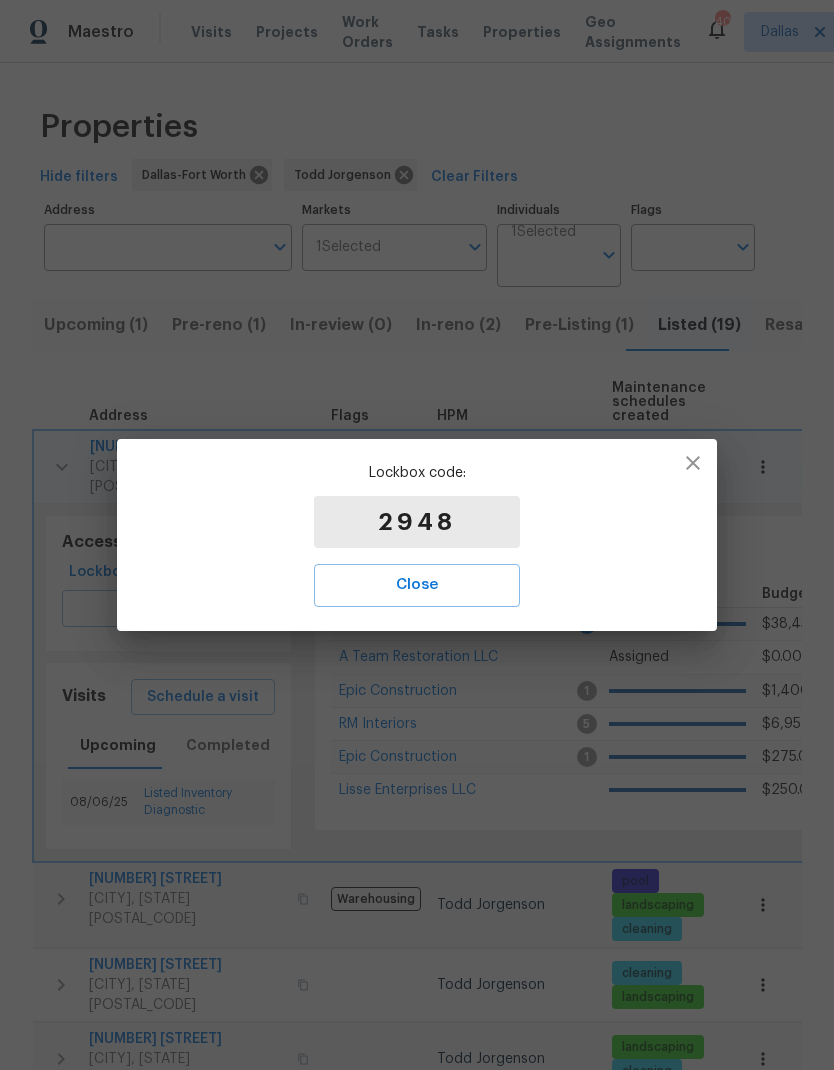 click on "Close" at bounding box center (417, 585) 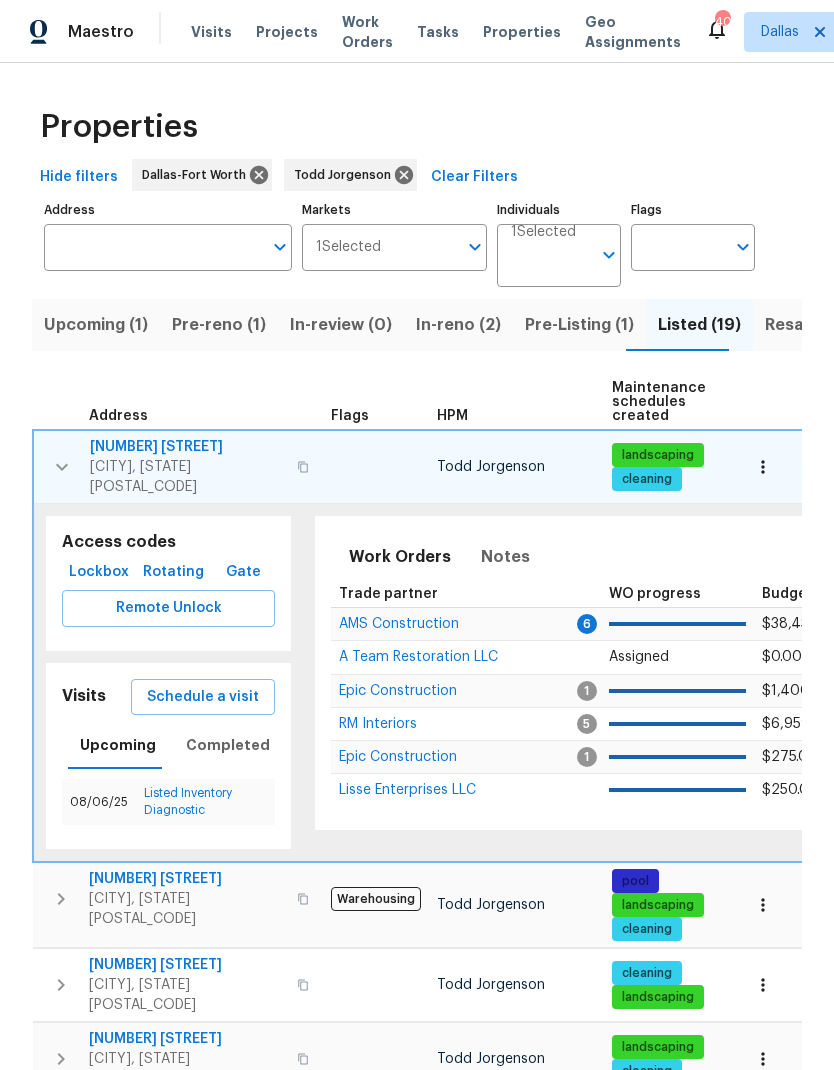 click at bounding box center [763, 467] 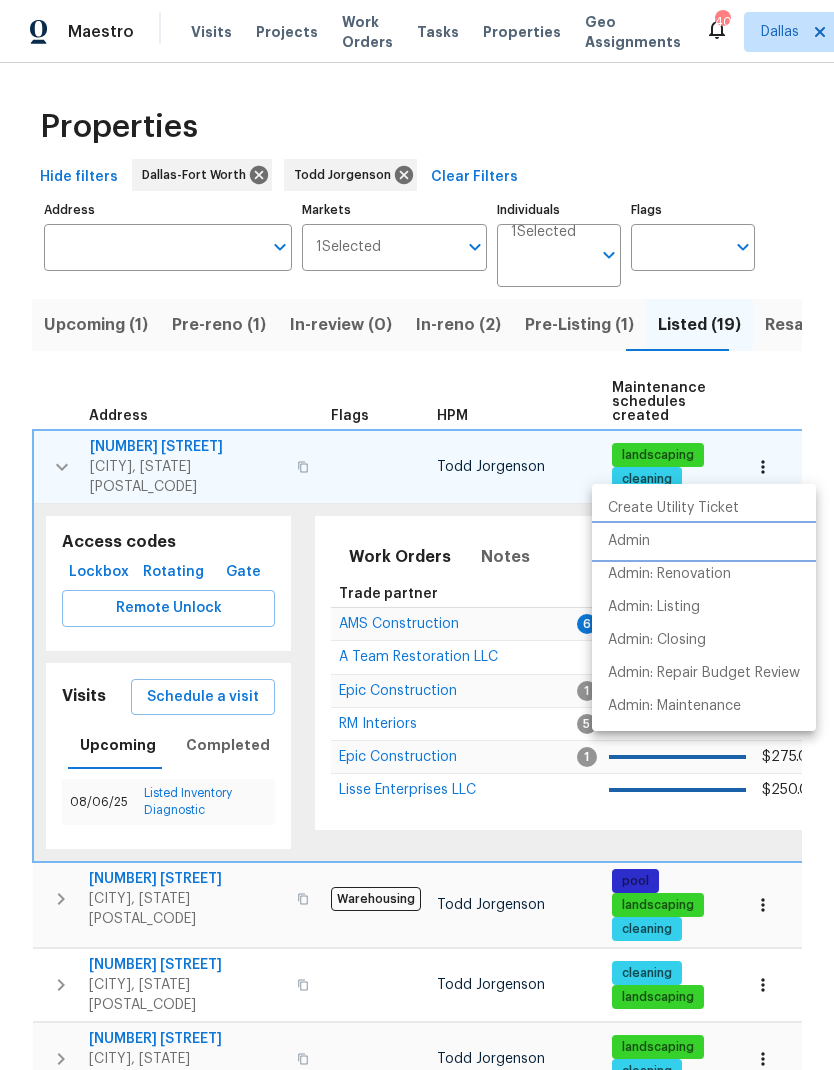 click on "Admin" at bounding box center (704, 541) 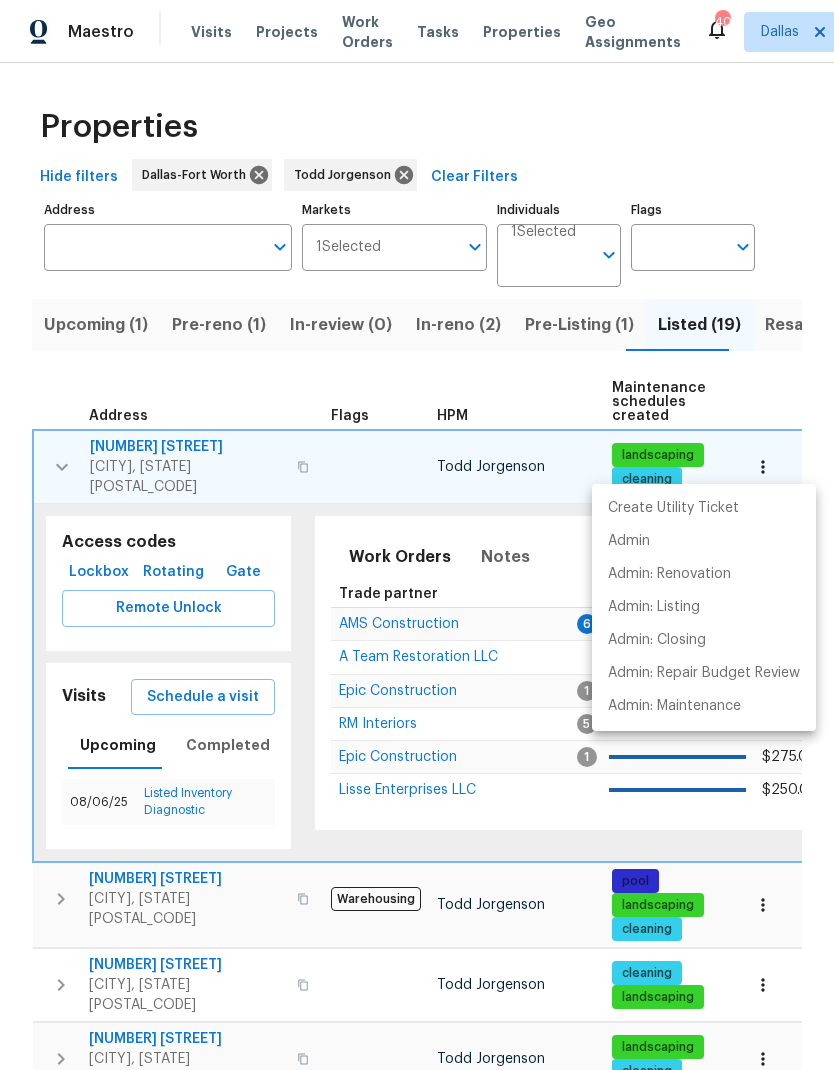 click at bounding box center (417, 535) 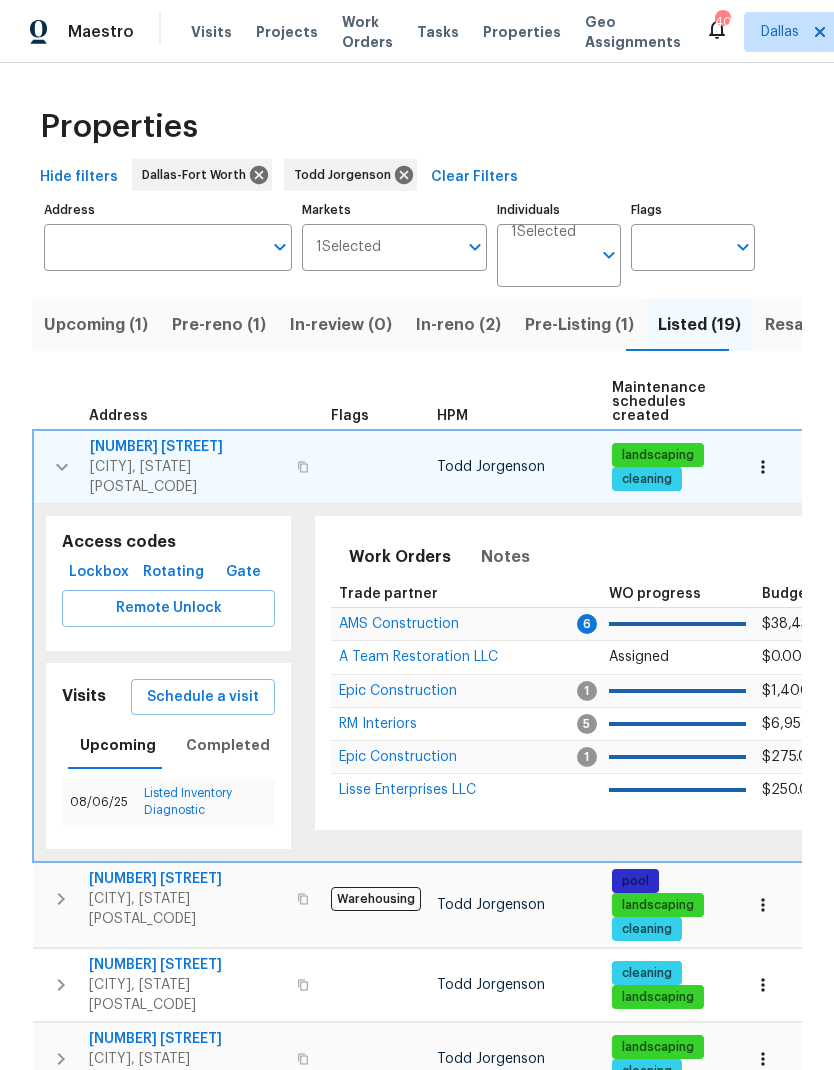 click at bounding box center [763, 467] 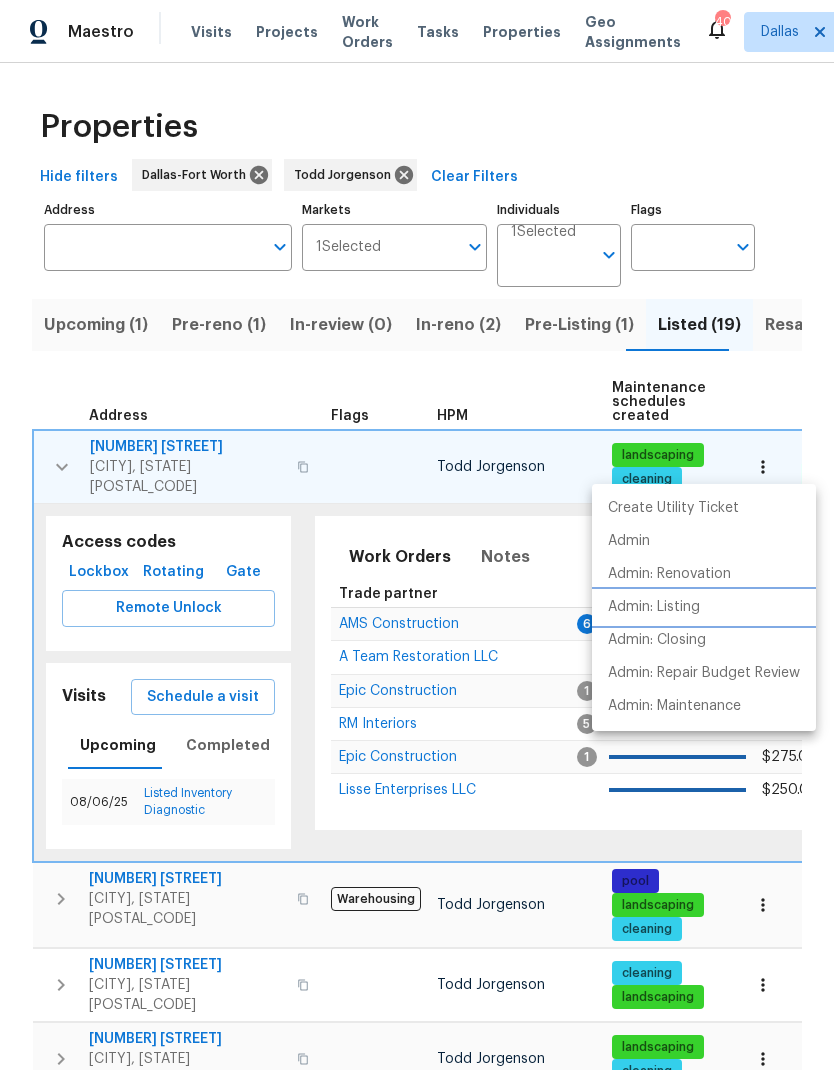 click on "Admin: Listing" at bounding box center [654, 607] 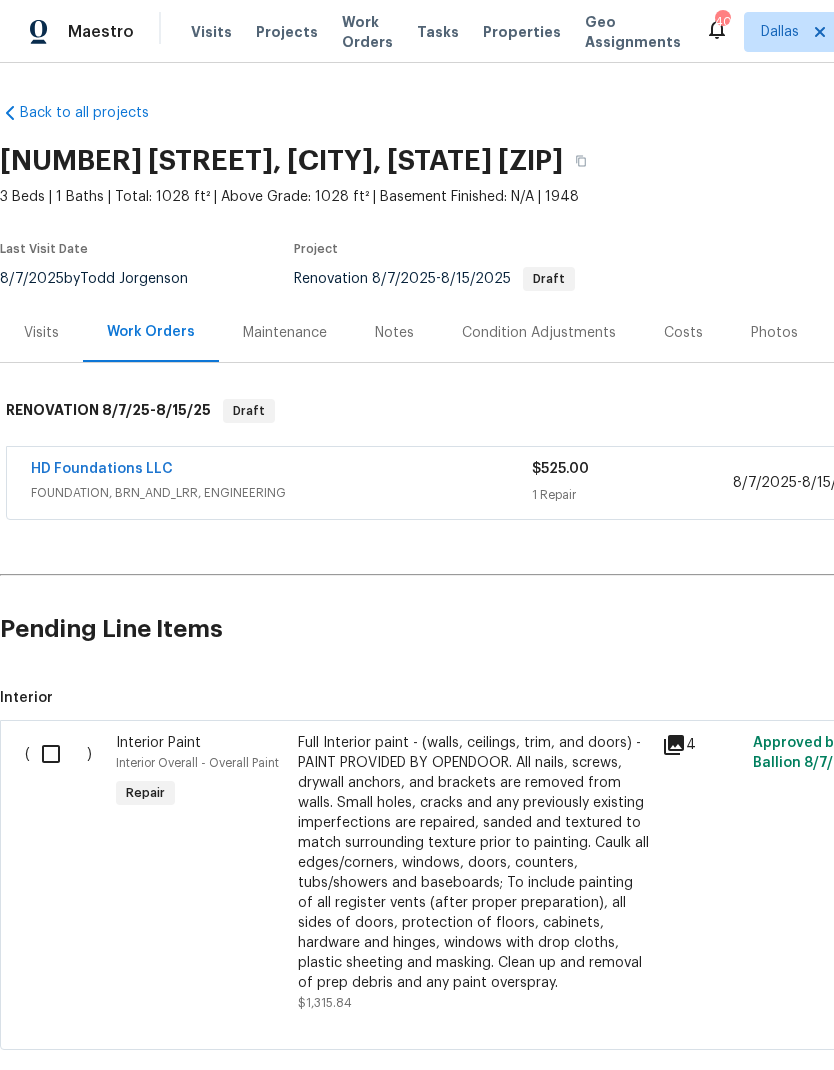 scroll, scrollTop: 0, scrollLeft: 0, axis: both 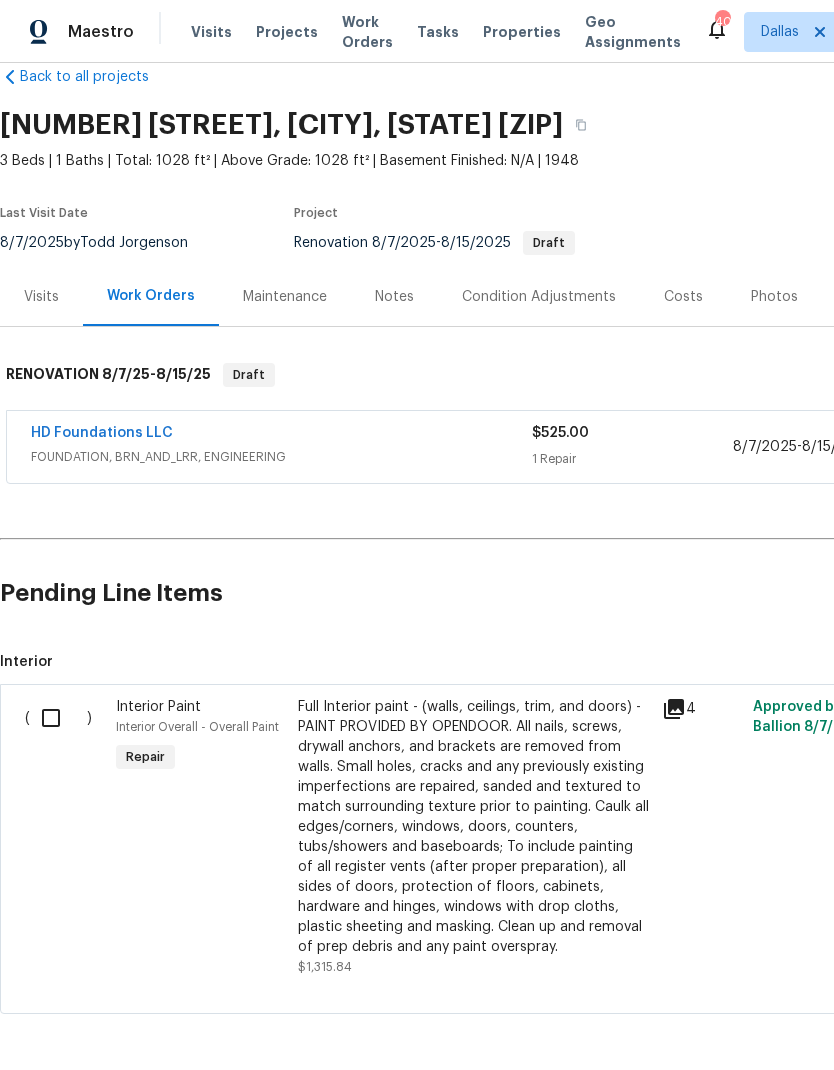 click at bounding box center (58, 718) 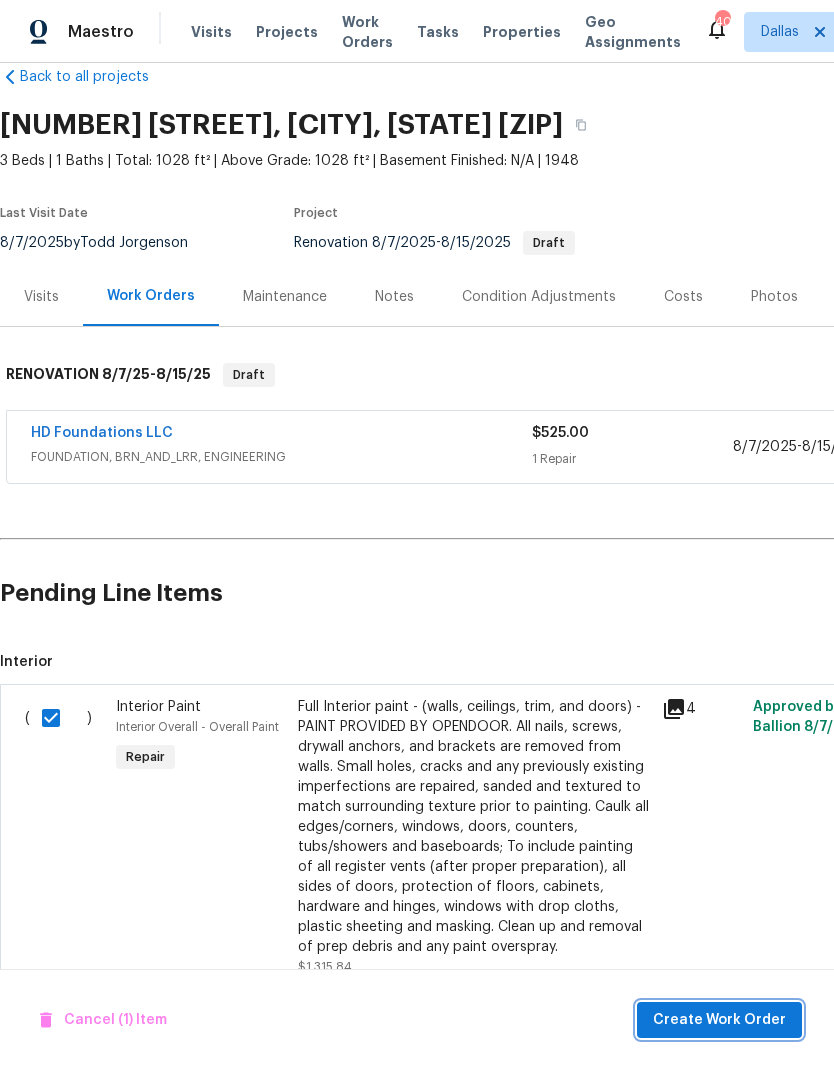 click on "Create Work Order" at bounding box center [719, 1020] 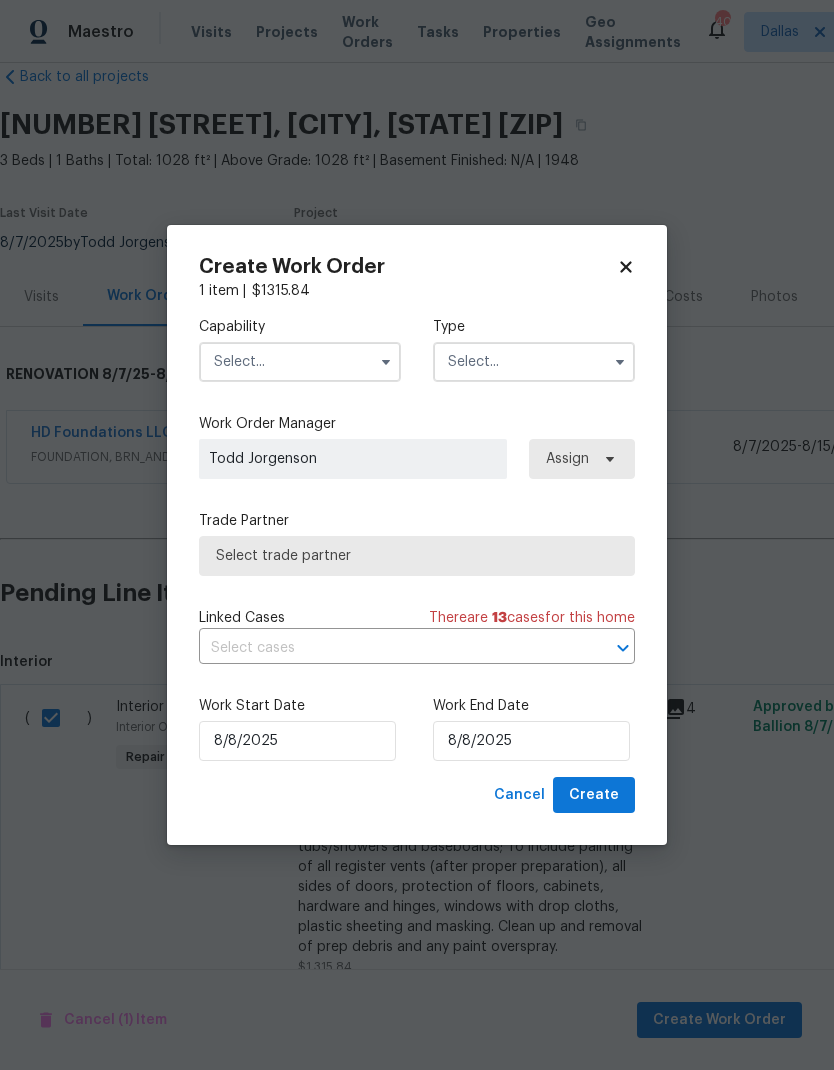 click at bounding box center [300, 362] 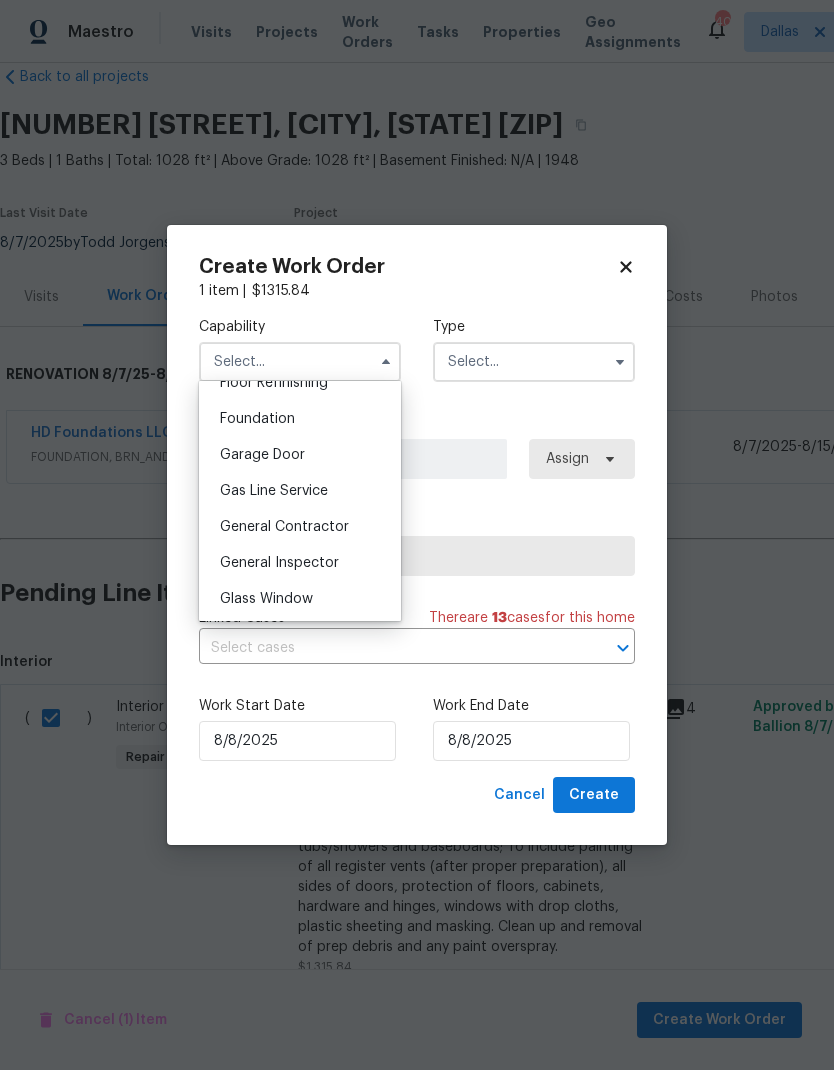 scroll, scrollTop: 903, scrollLeft: 0, axis: vertical 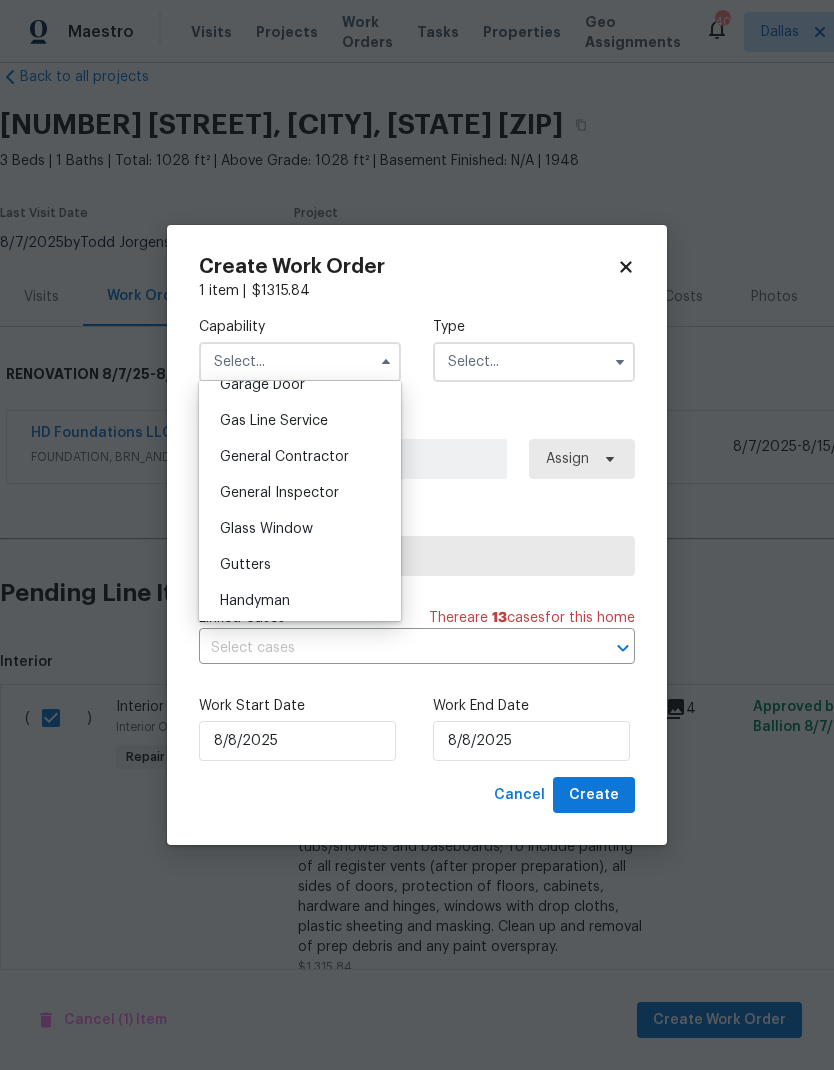 click on "General Contractor" at bounding box center (284, 457) 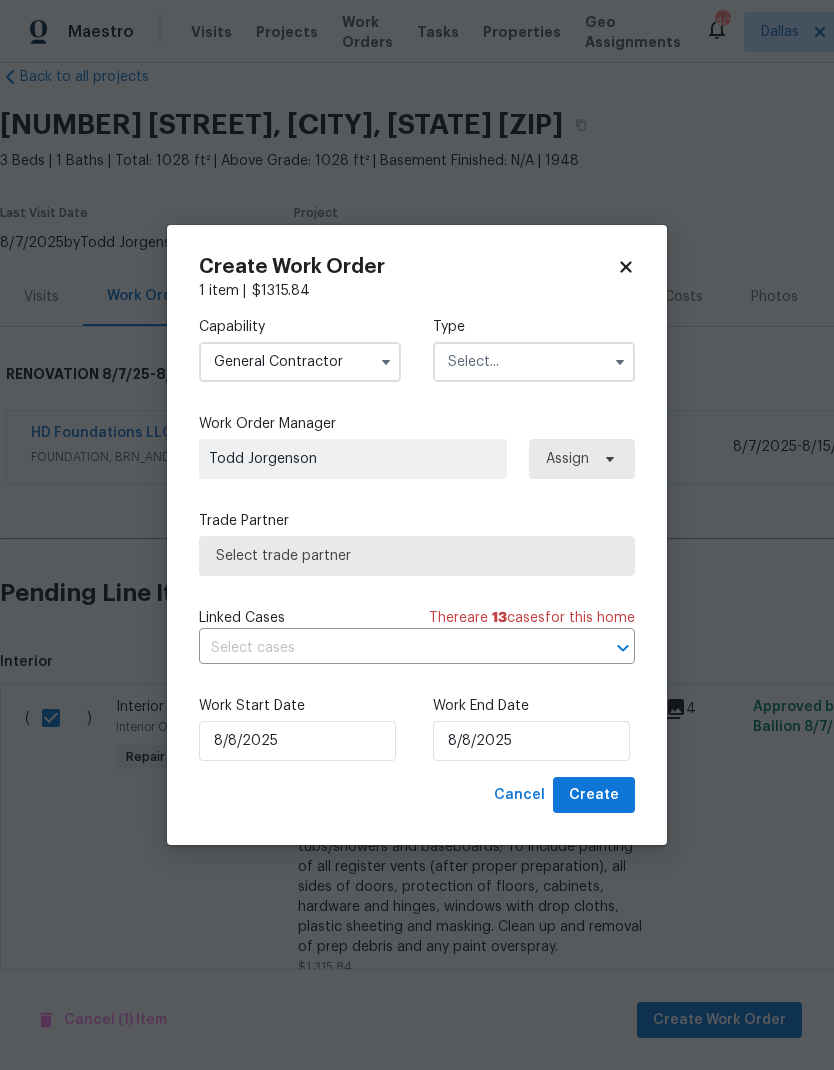 click at bounding box center [534, 362] 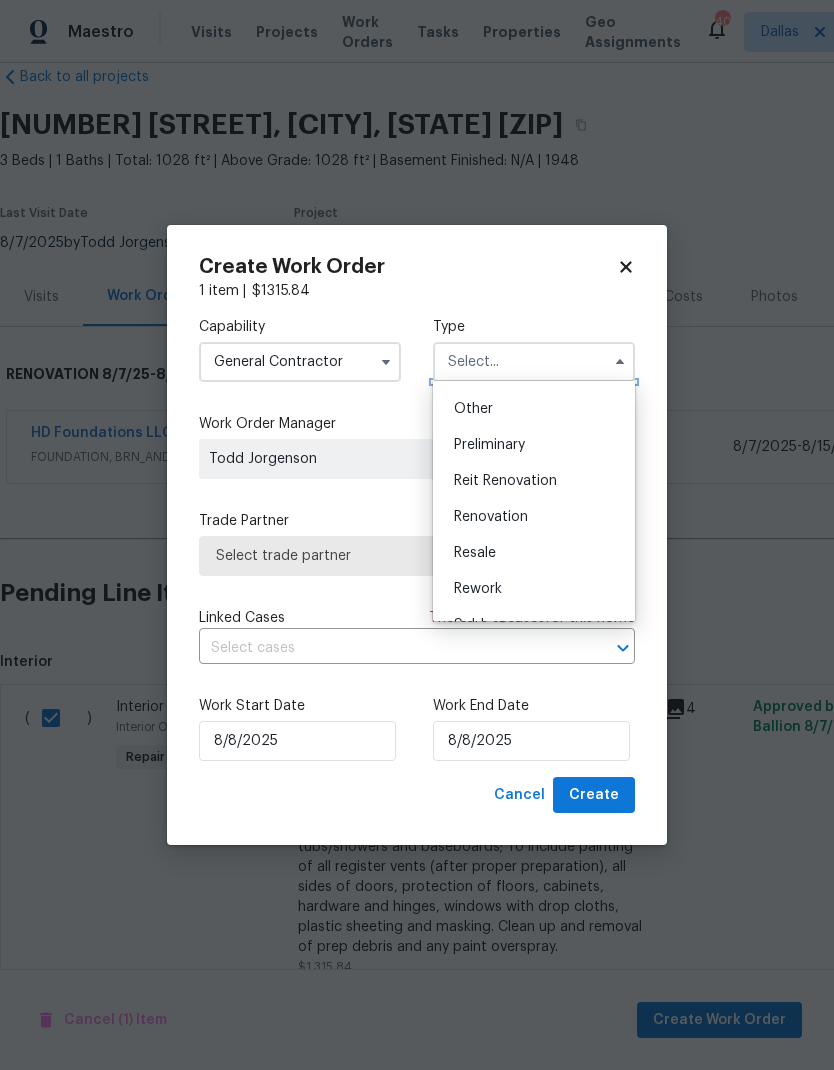 scroll, scrollTop: 409, scrollLeft: 0, axis: vertical 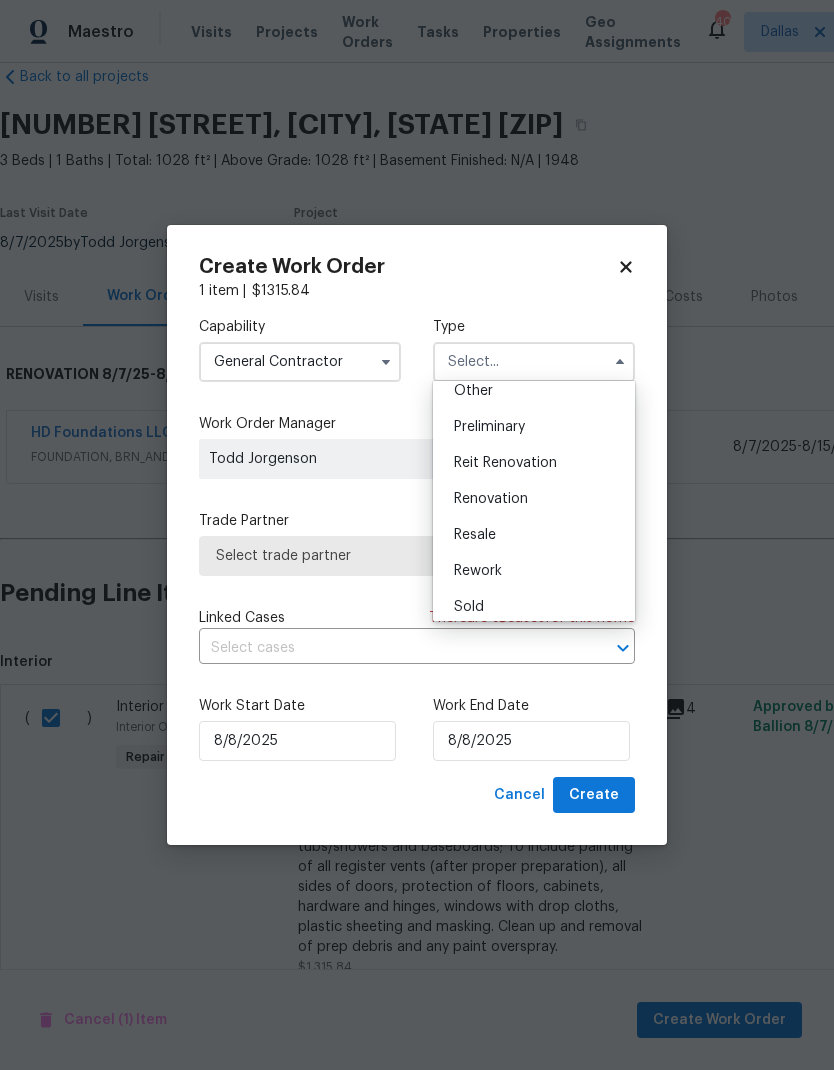 click on "Renovation" at bounding box center [491, 499] 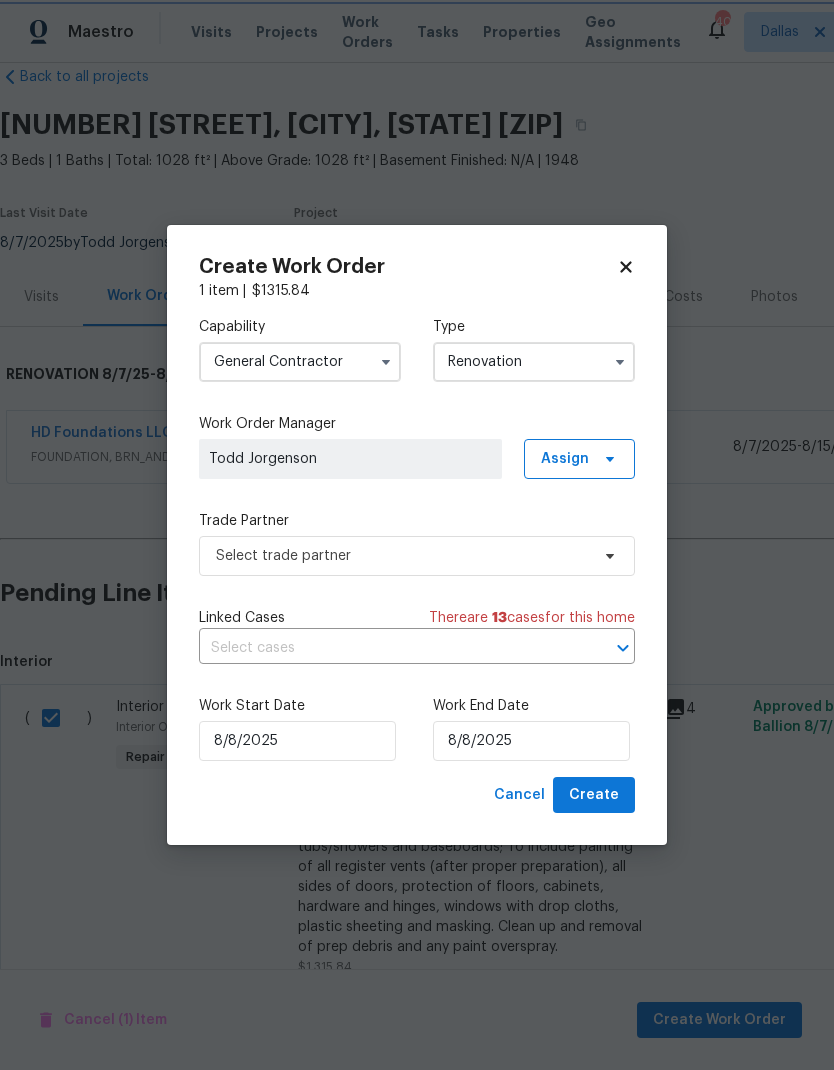 scroll, scrollTop: 0, scrollLeft: 0, axis: both 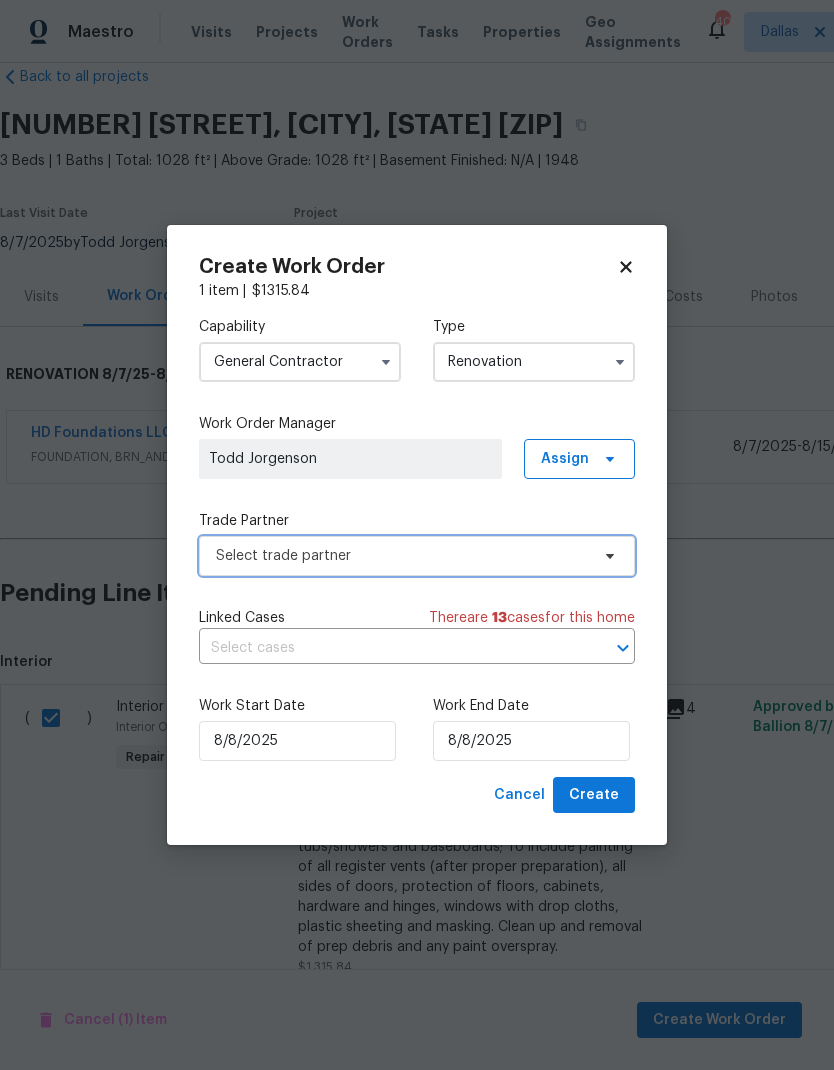click on "Select trade partner" at bounding box center [402, 556] 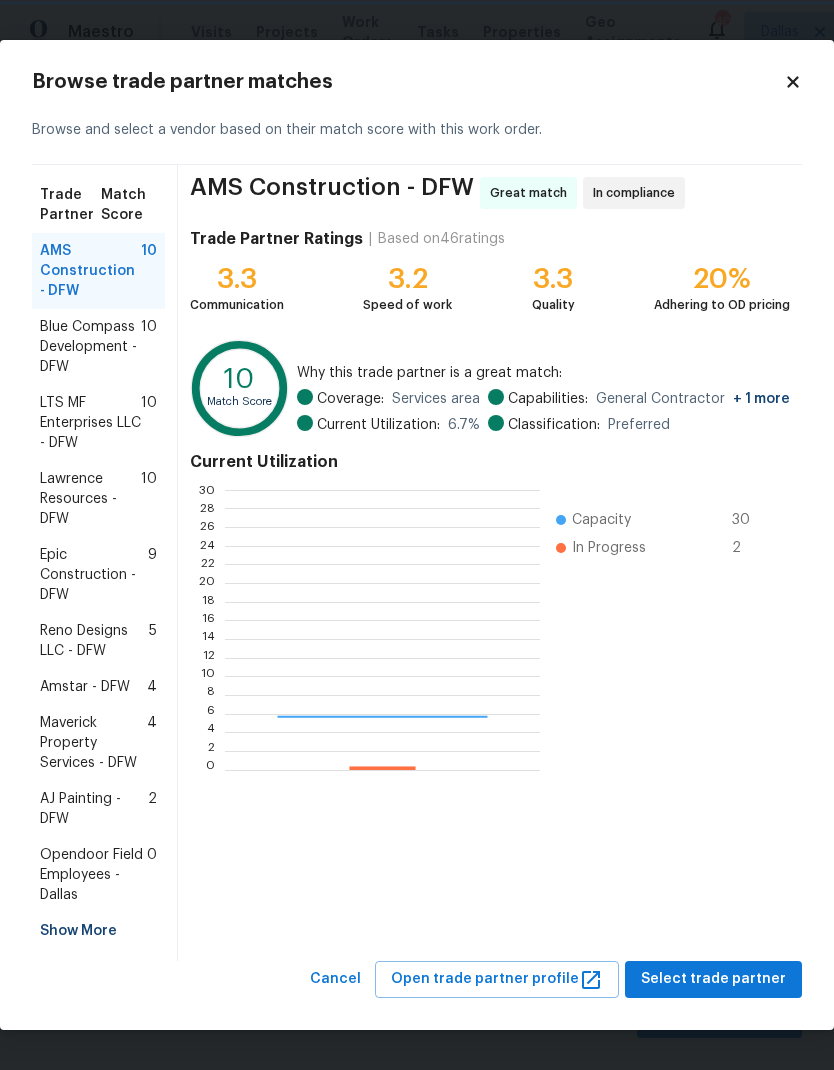 scroll, scrollTop: 2, scrollLeft: 2, axis: both 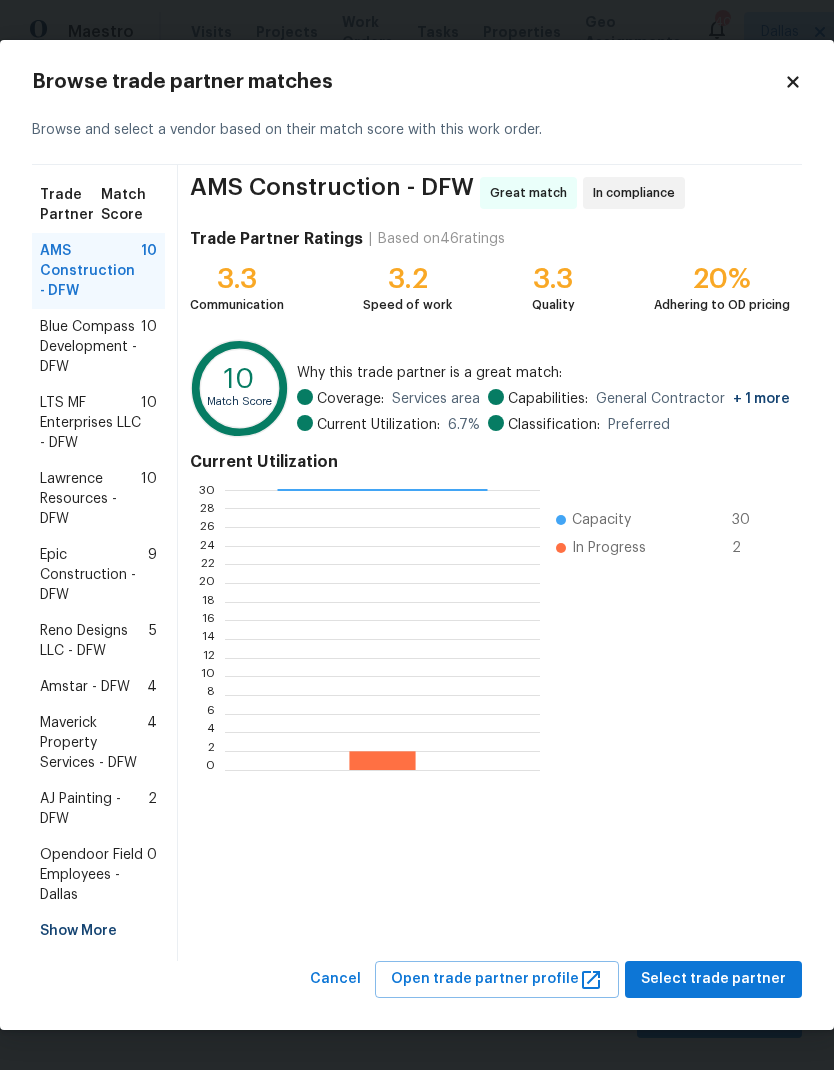 click on "Blue Compass Development - DFW" at bounding box center [90, 347] 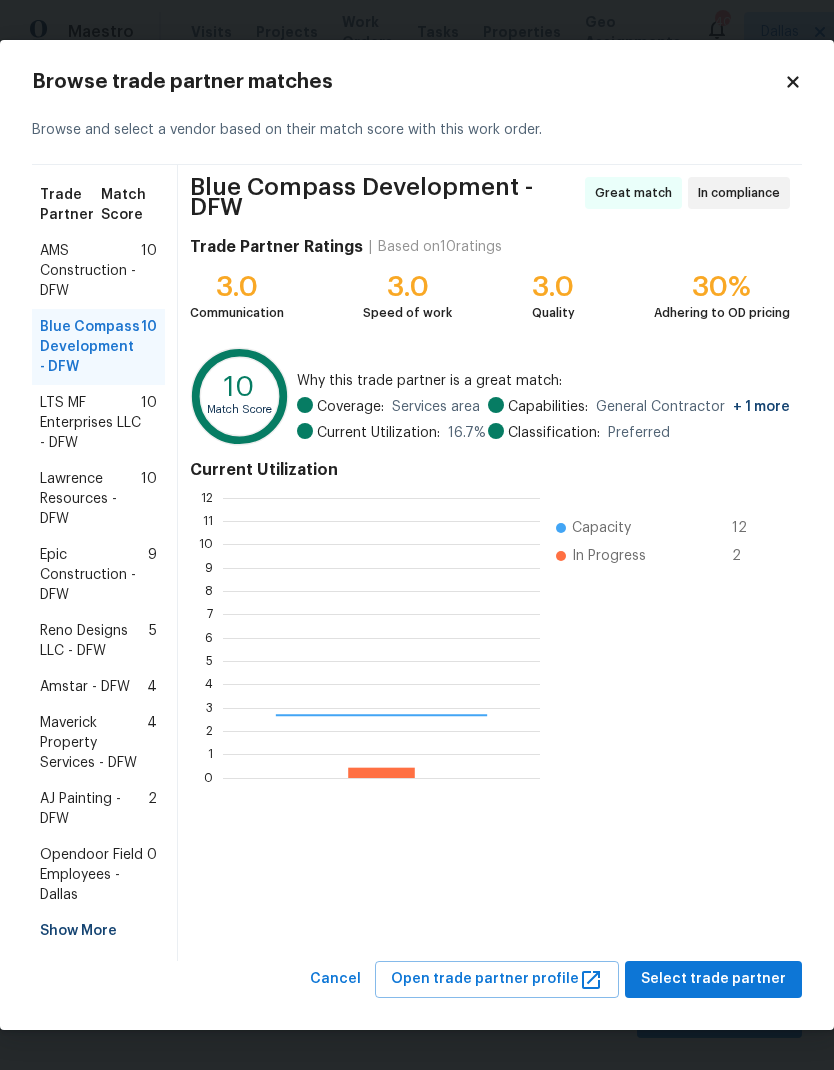 scroll, scrollTop: 2, scrollLeft: 2, axis: both 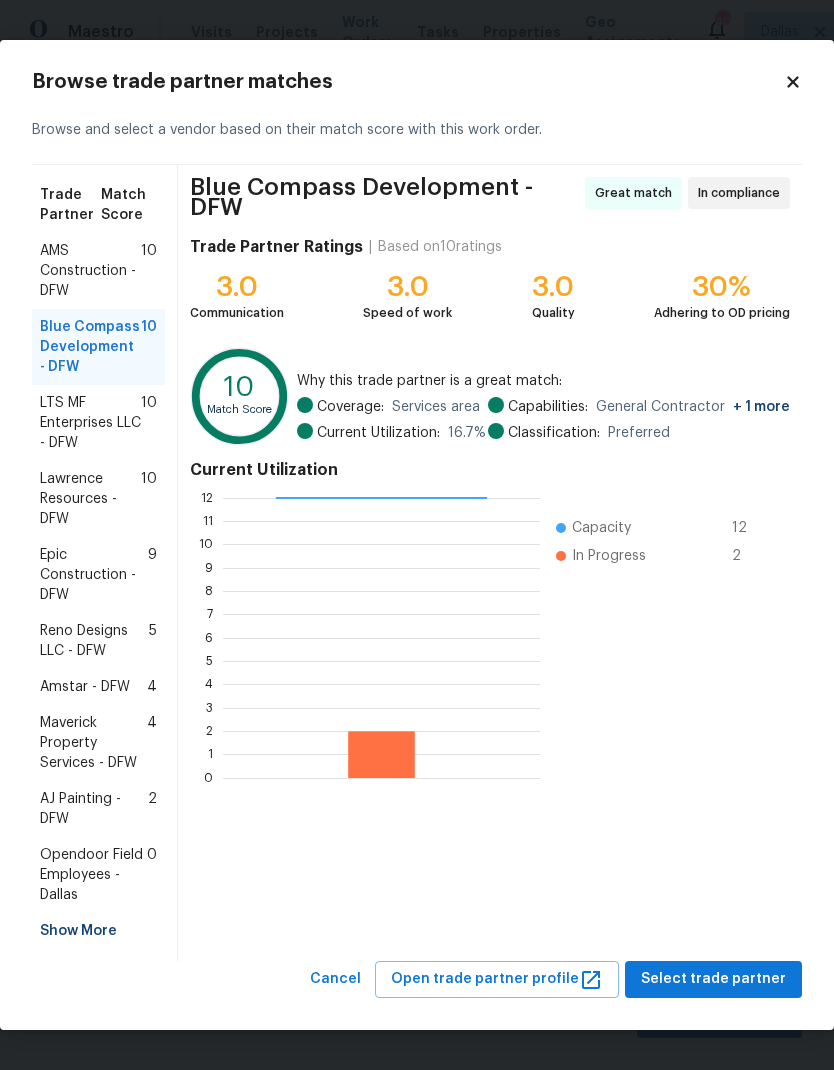 click on "Epic Construction - DFW" at bounding box center (94, 575) 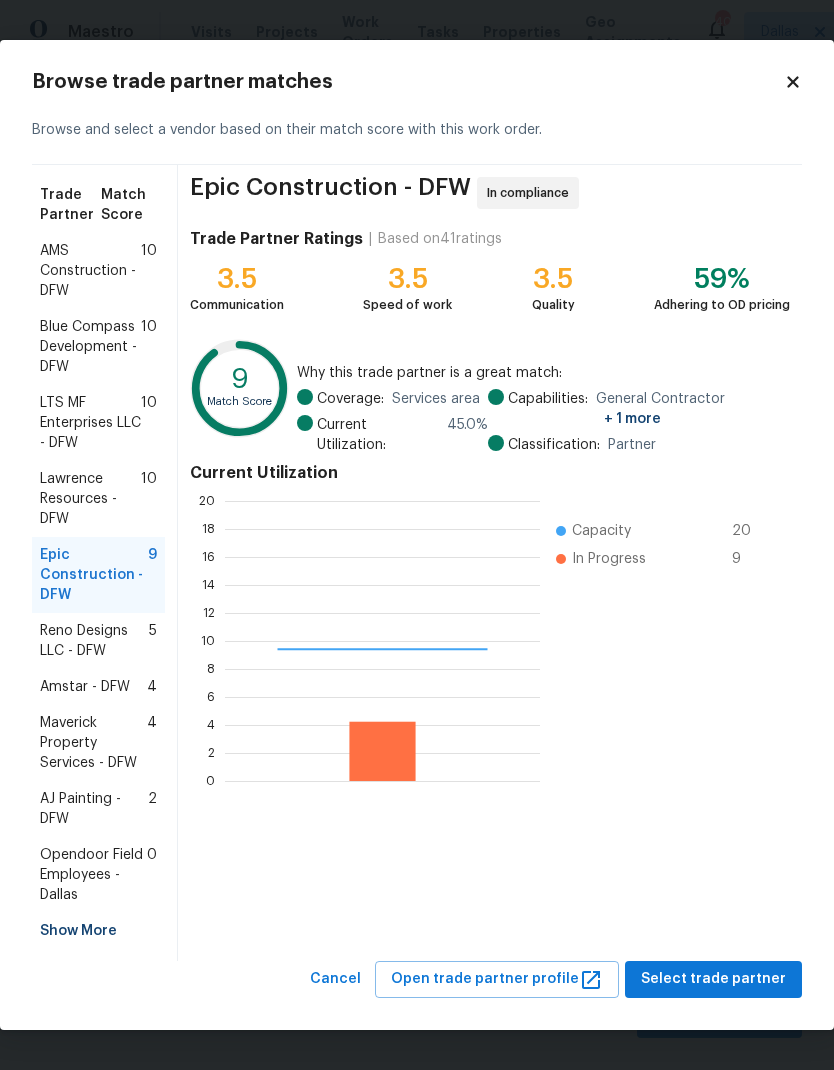 scroll, scrollTop: 2, scrollLeft: 2, axis: both 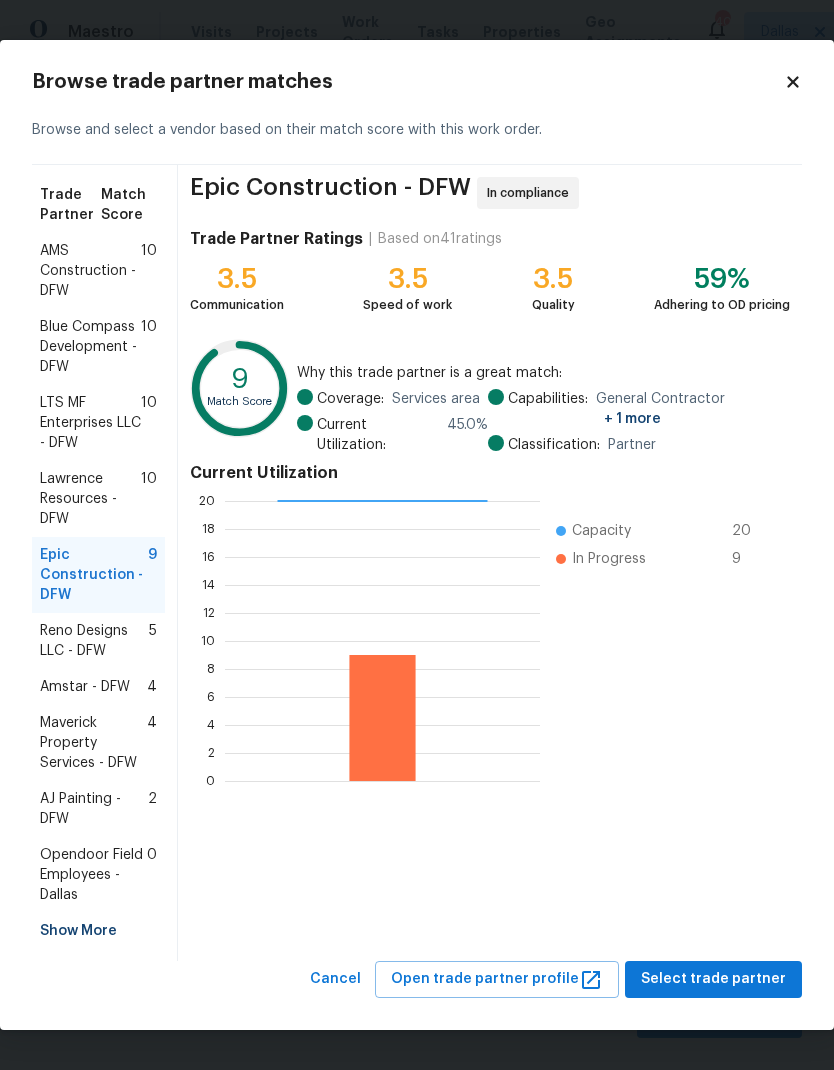 click on "Blue Compass Development - DFW" at bounding box center (90, 347) 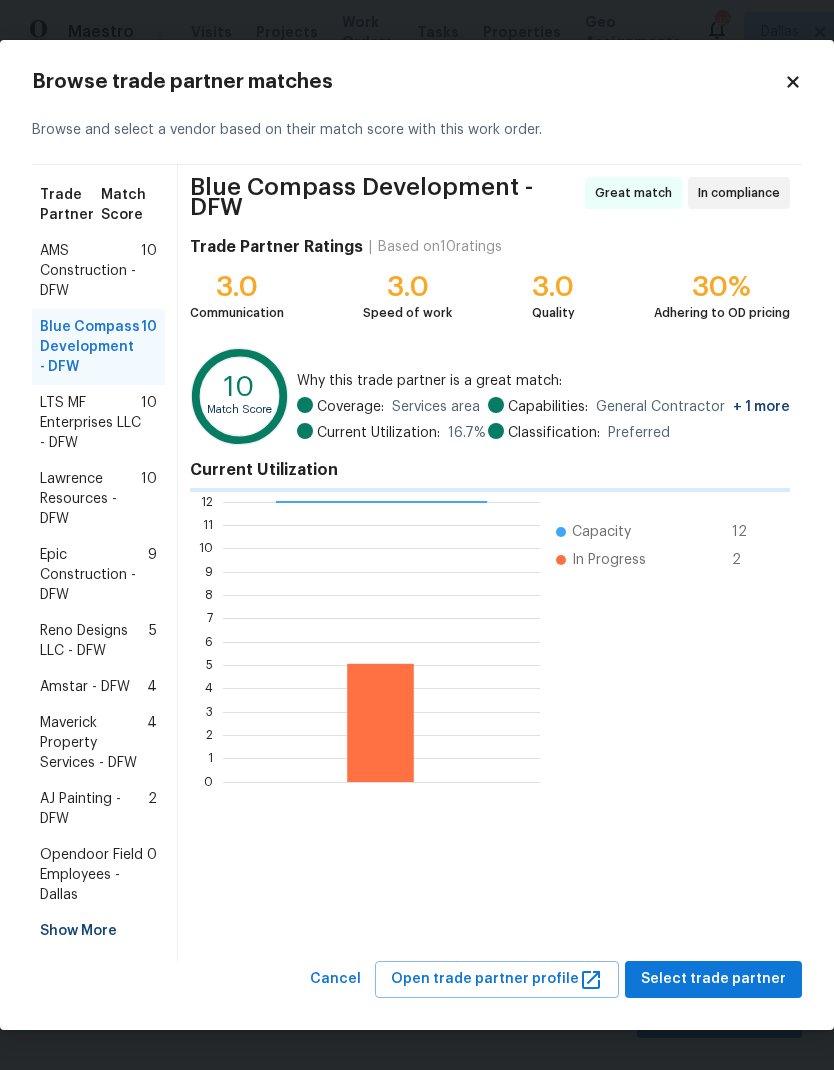 scroll, scrollTop: 2, scrollLeft: 2, axis: both 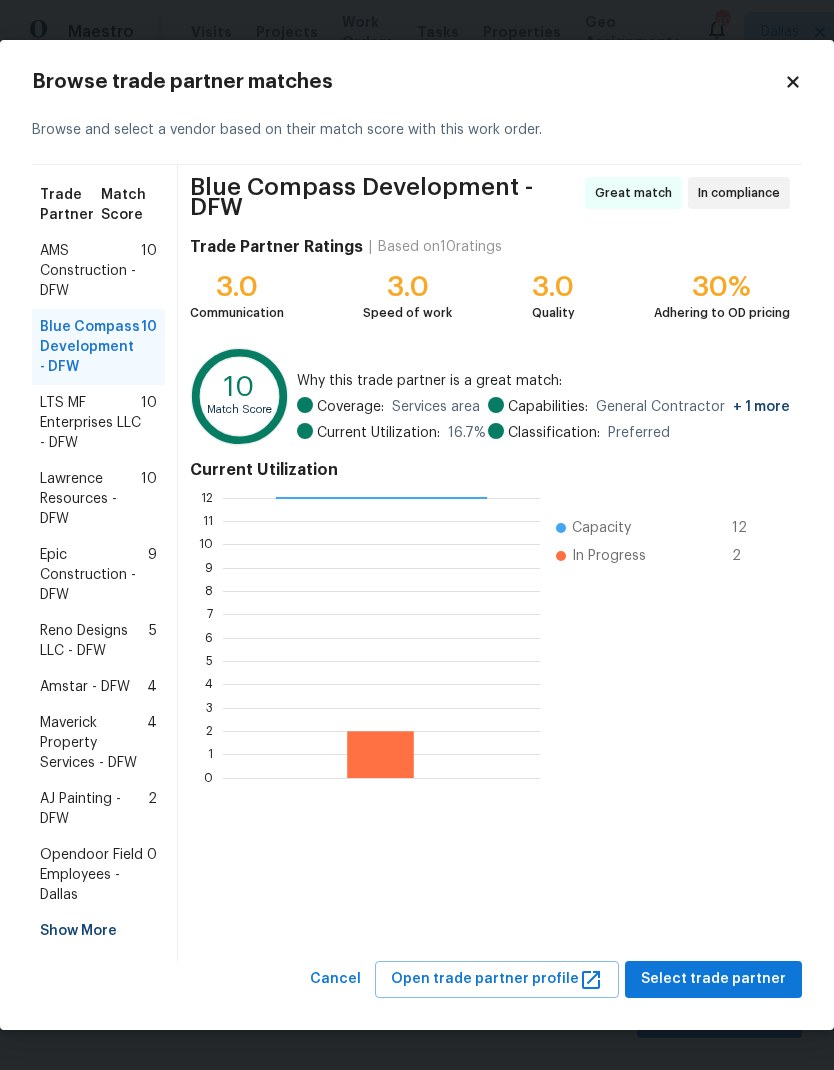click on "Amstar - DFW" at bounding box center [85, 687] 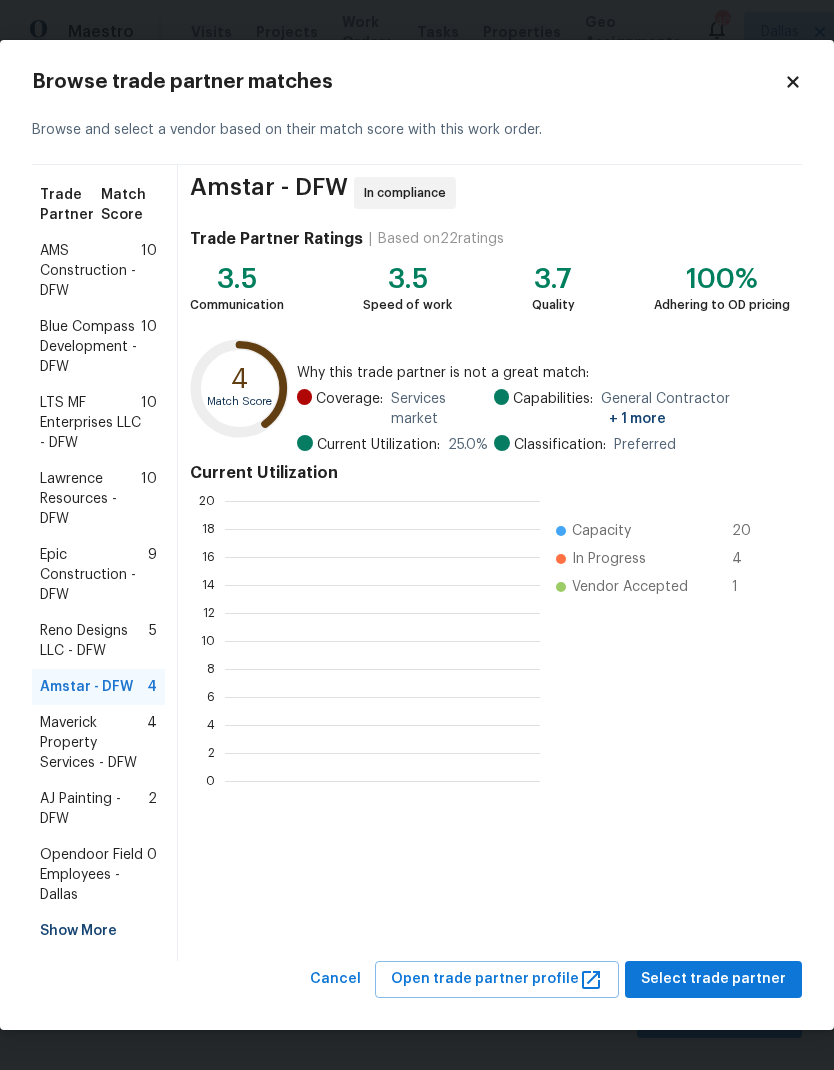 scroll, scrollTop: 280, scrollLeft: 315, axis: both 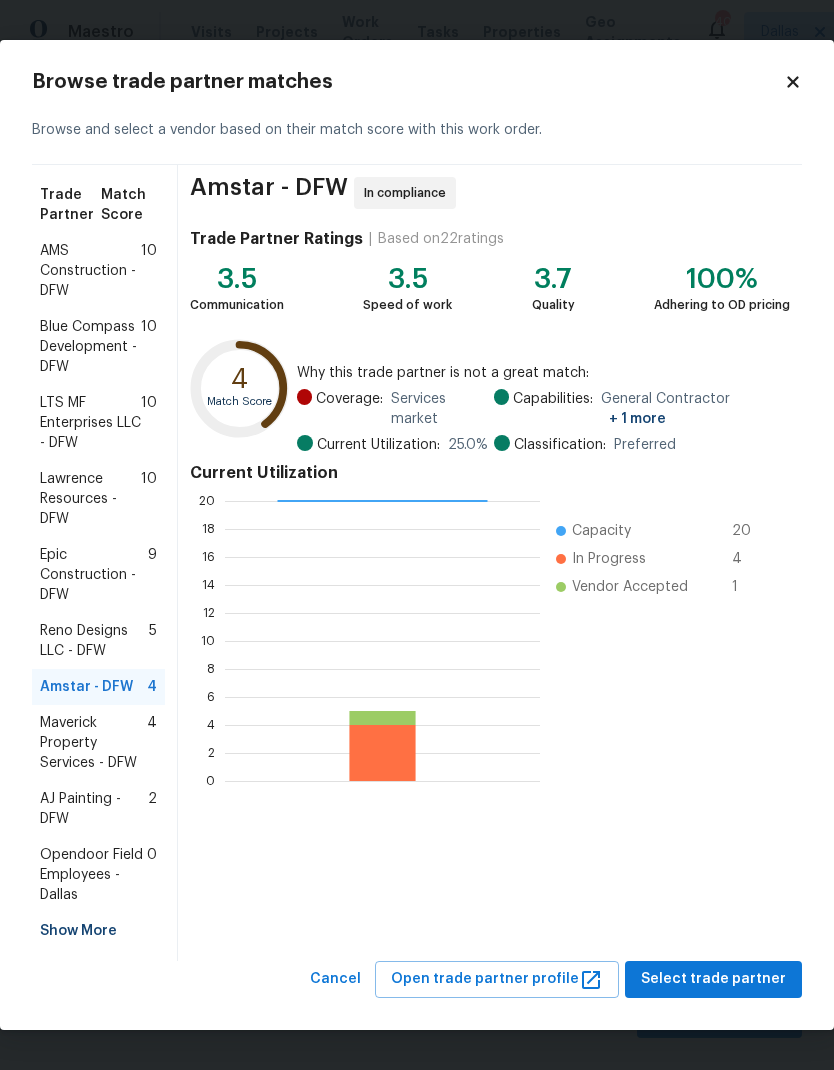 click on "Blue Compass Development - DFW" at bounding box center (90, 347) 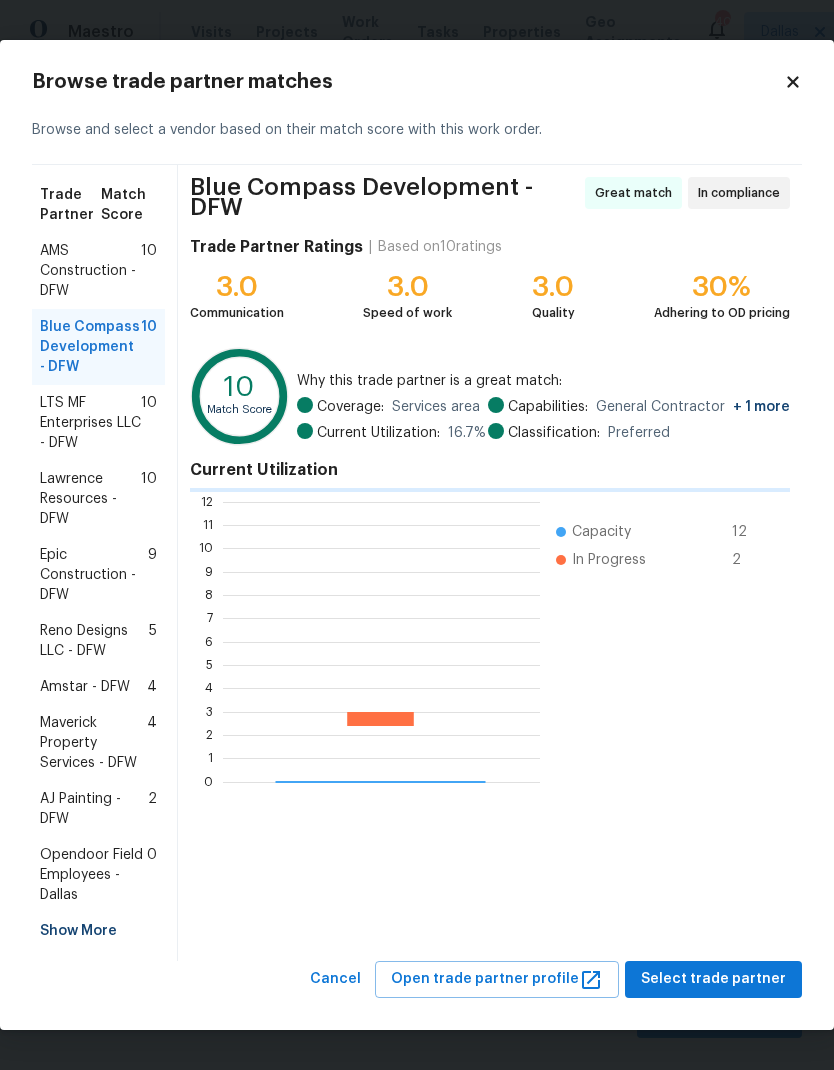 scroll, scrollTop: 2, scrollLeft: 2, axis: both 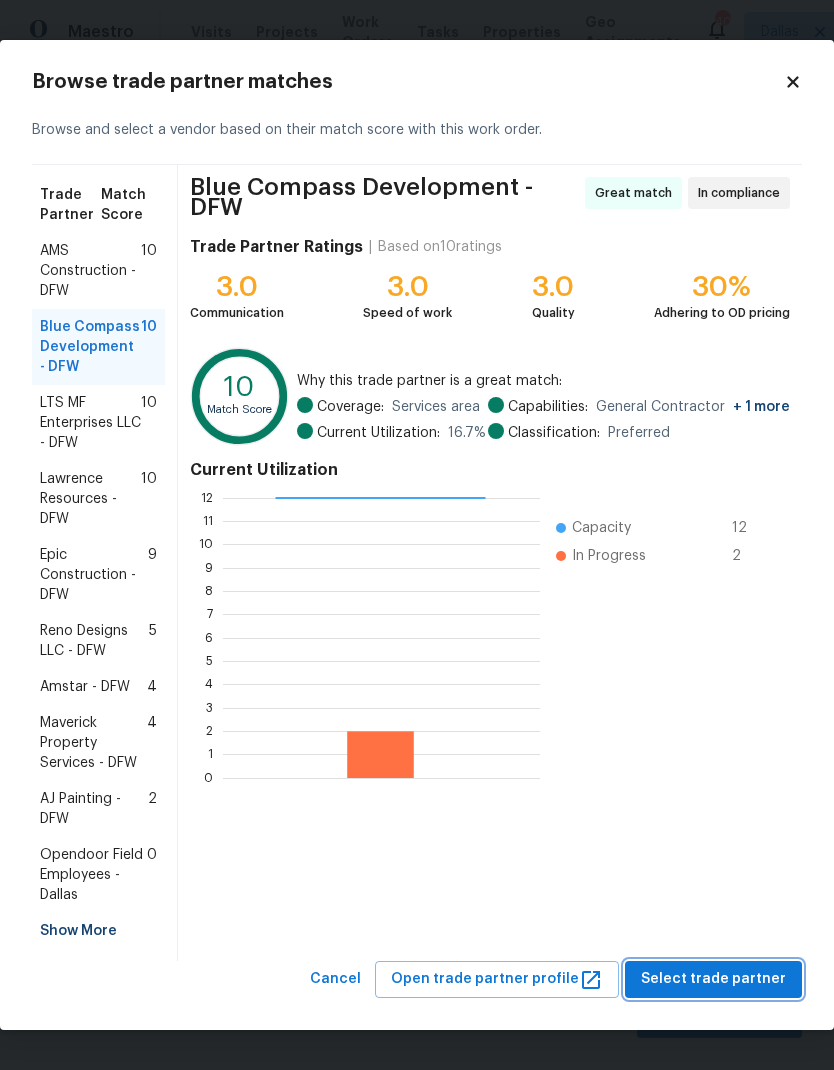 click on "Select trade partner" at bounding box center [713, 979] 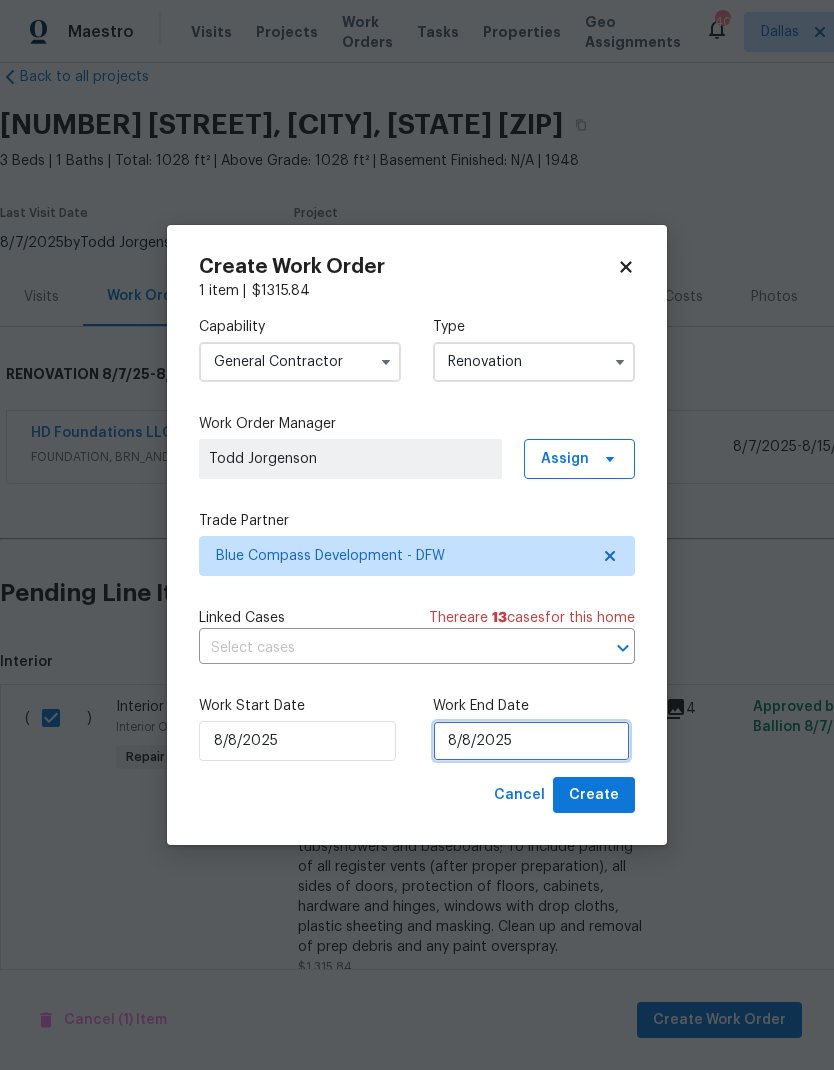 click on "8/8/2025" at bounding box center [531, 741] 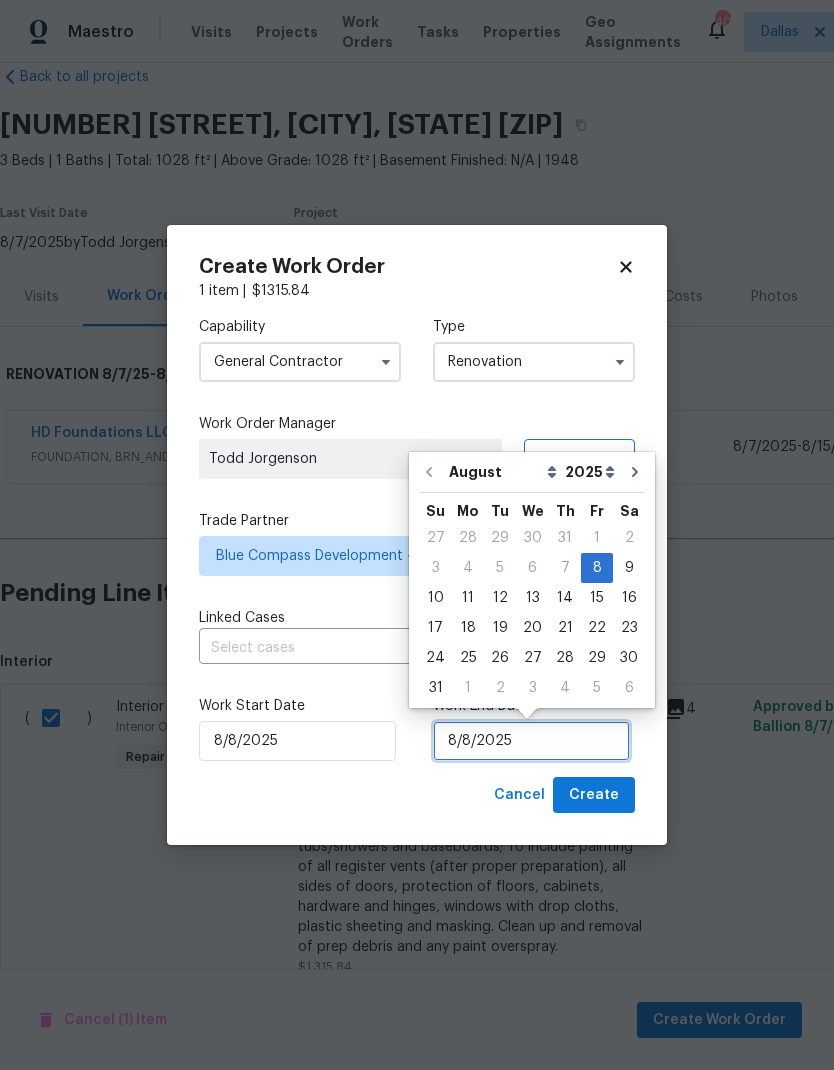 scroll, scrollTop: 15, scrollLeft: 0, axis: vertical 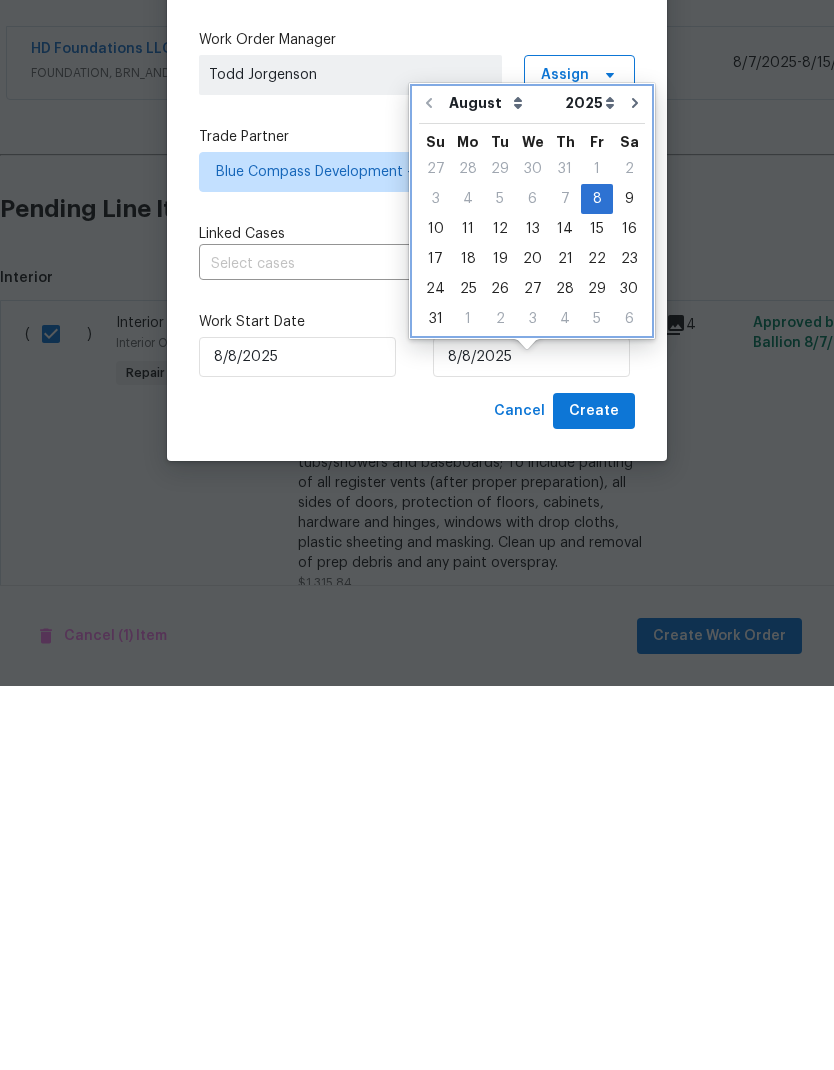 click 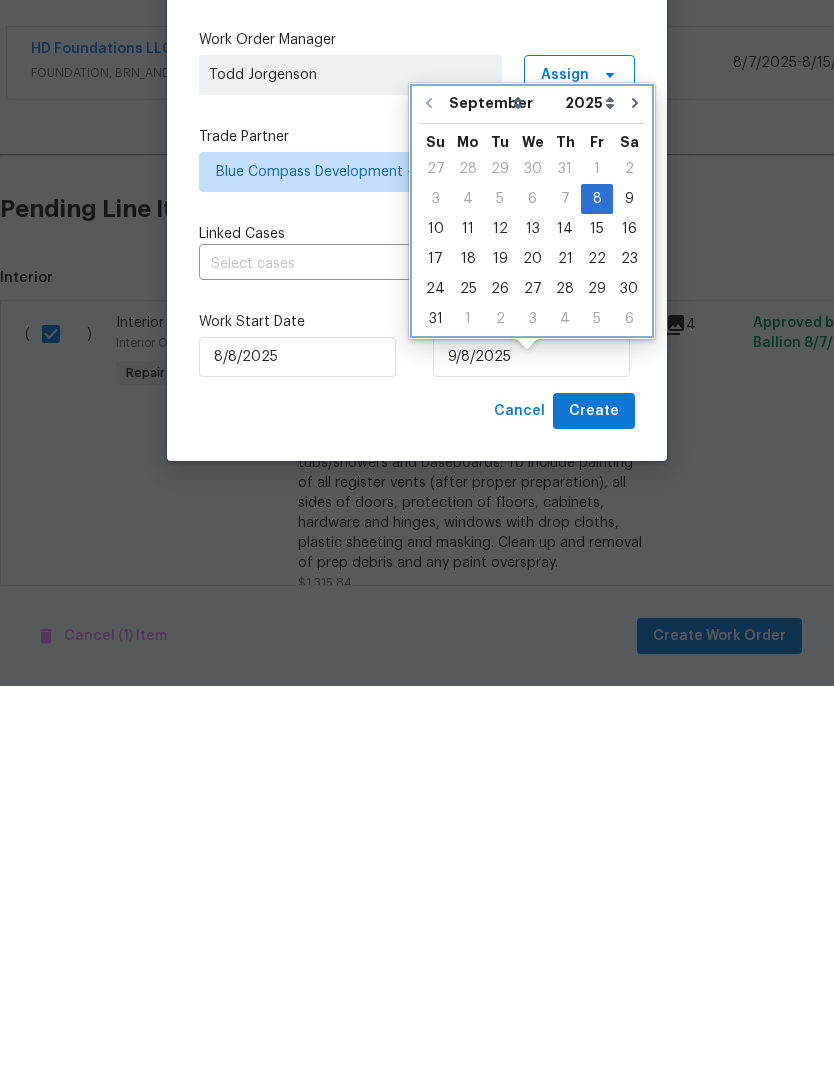 scroll, scrollTop: 80, scrollLeft: 0, axis: vertical 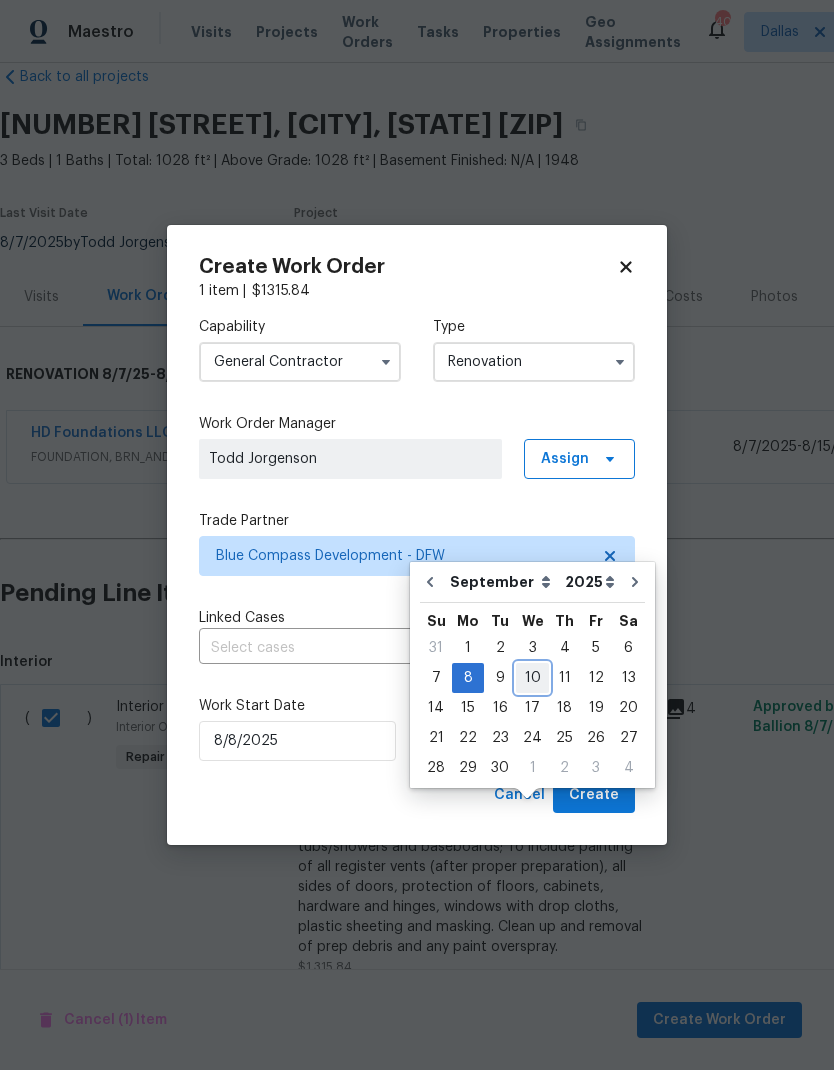 click on "10" at bounding box center (532, 678) 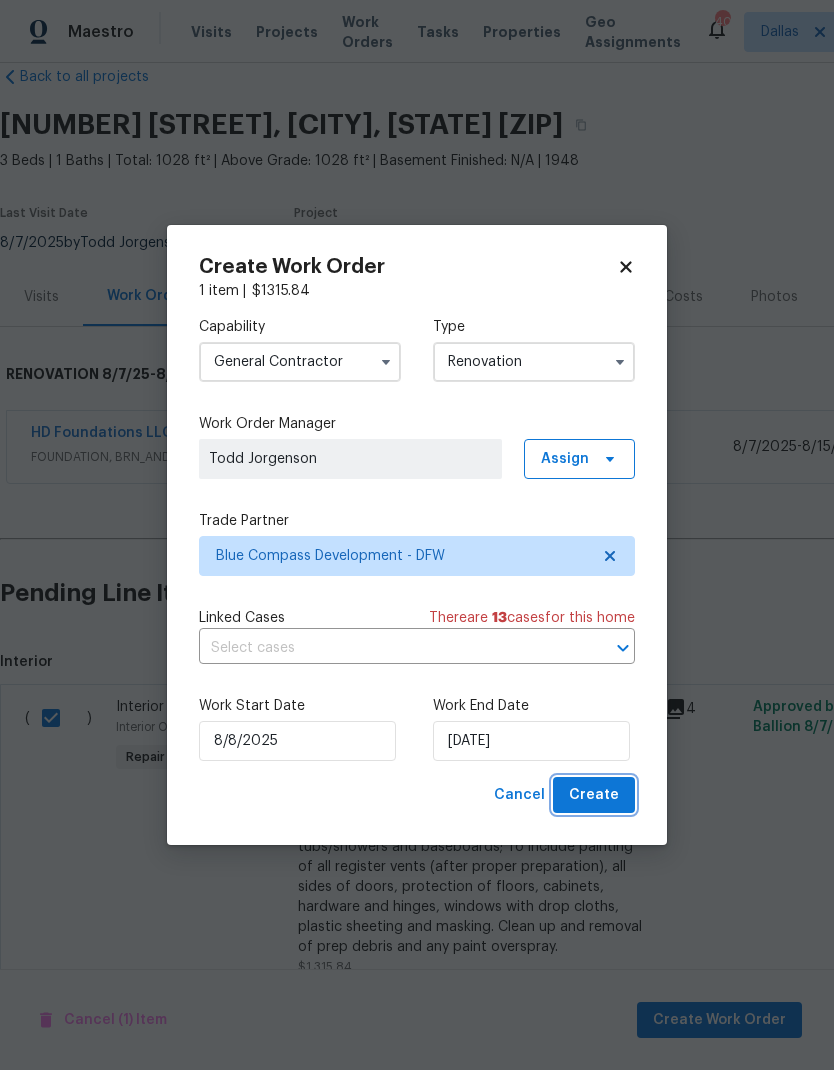 click on "Create" at bounding box center [594, 795] 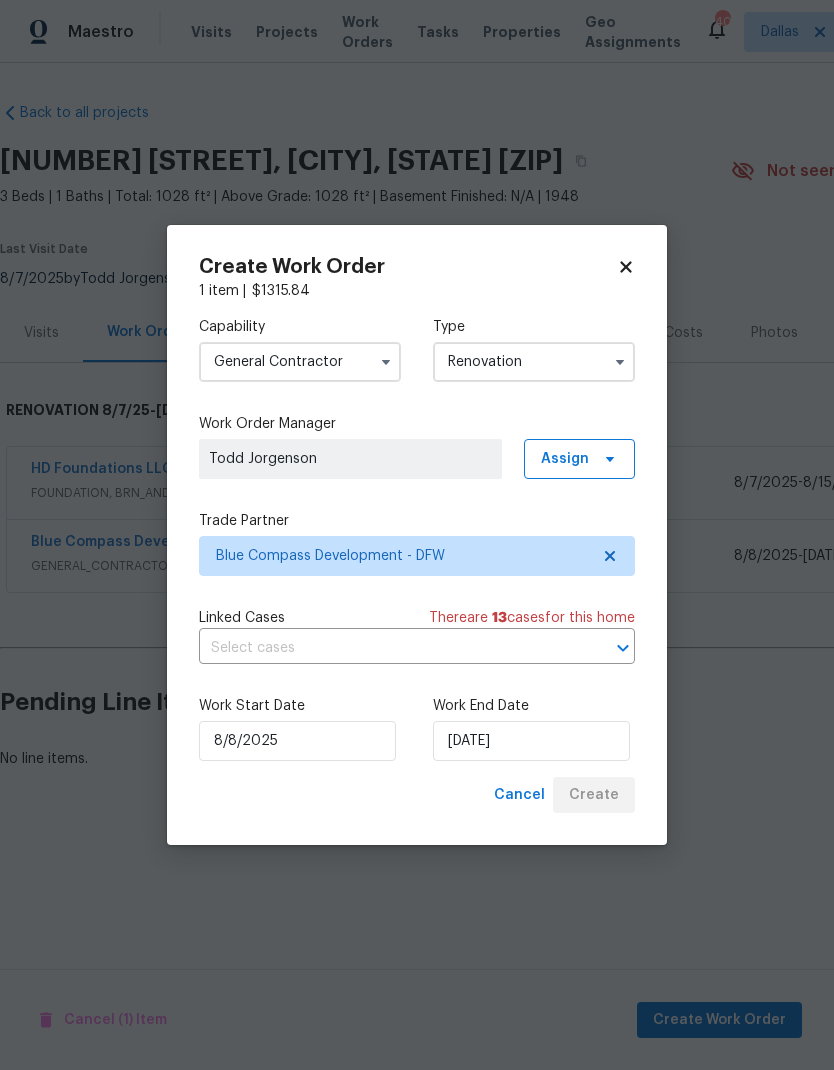 scroll, scrollTop: 0, scrollLeft: 0, axis: both 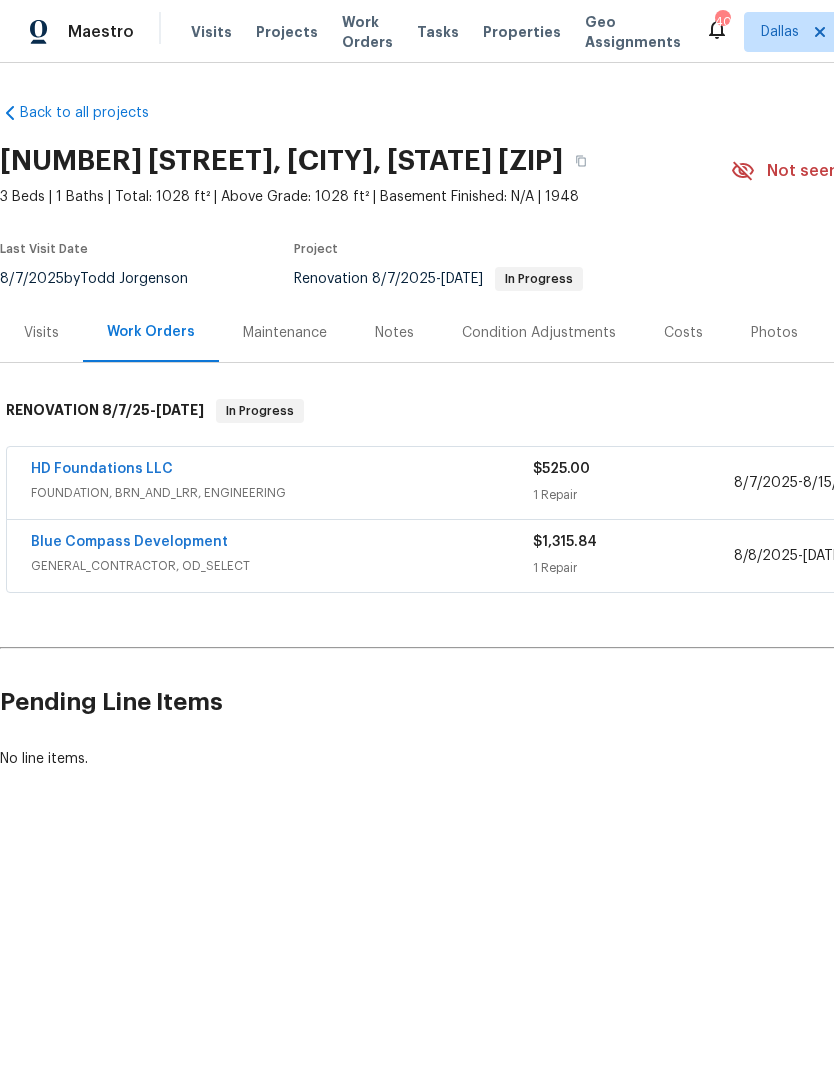 click on "Blue Compass Development" at bounding box center [129, 542] 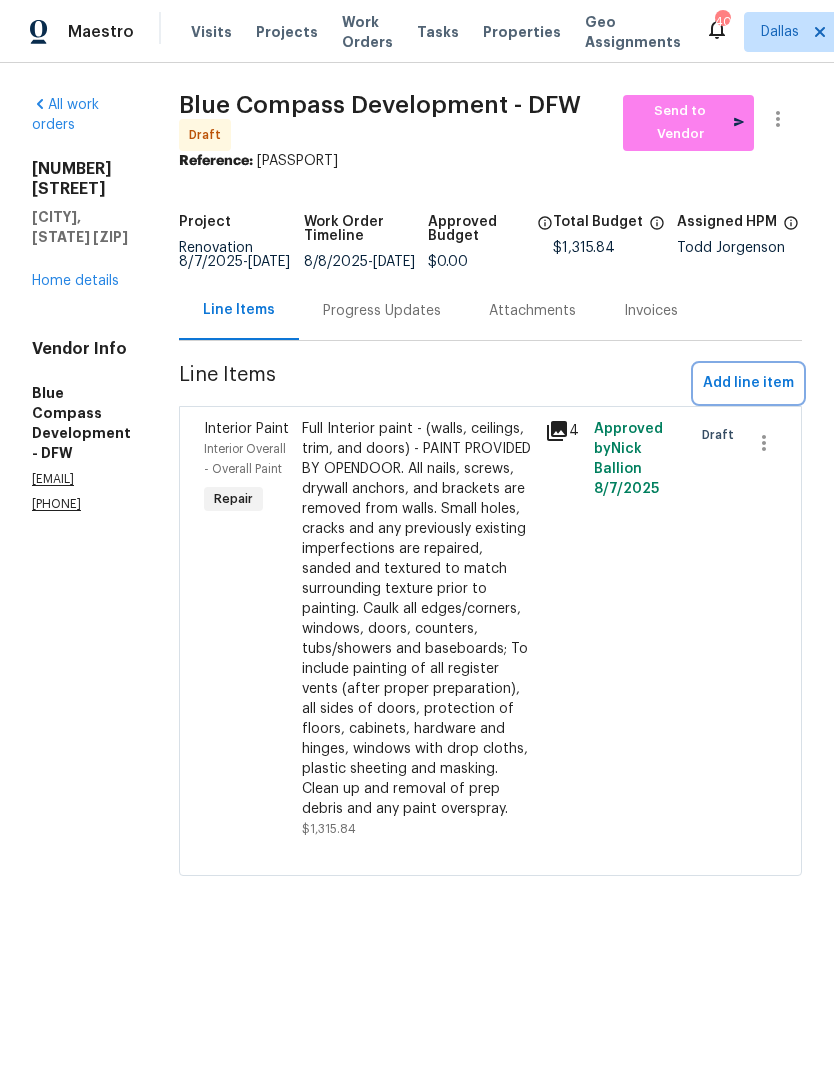 click on "Add line item" at bounding box center [748, 383] 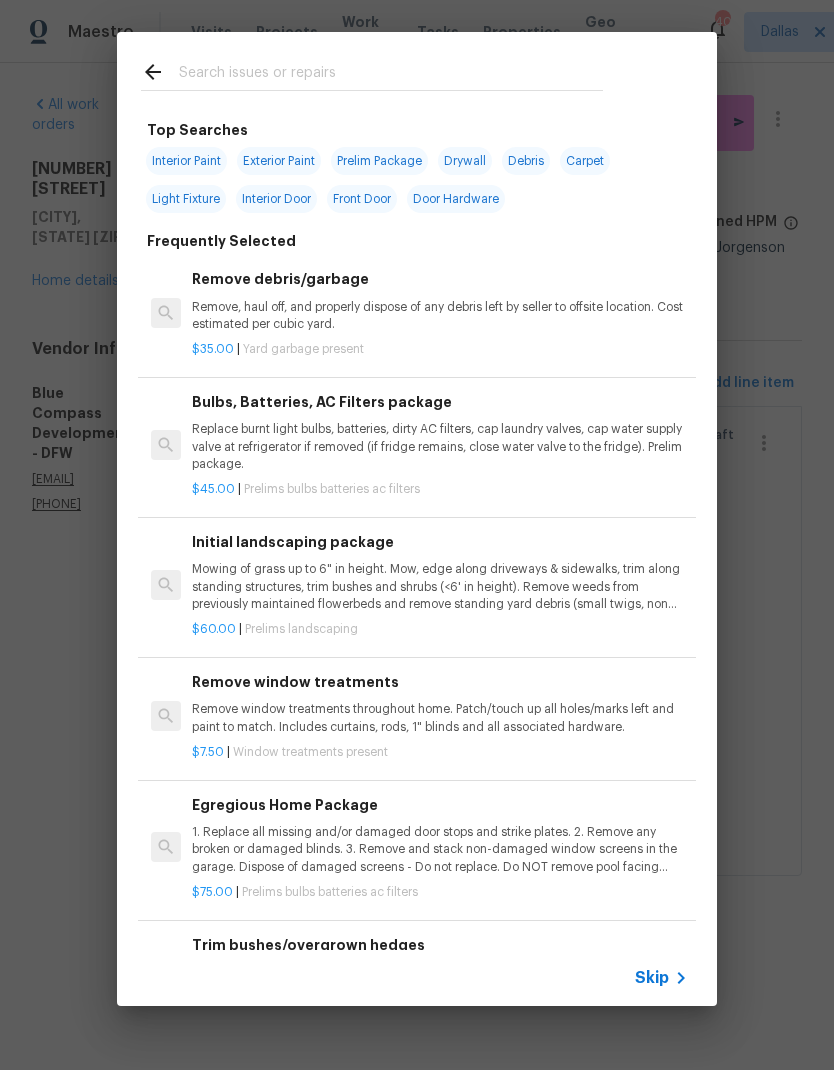 click at bounding box center (391, 75) 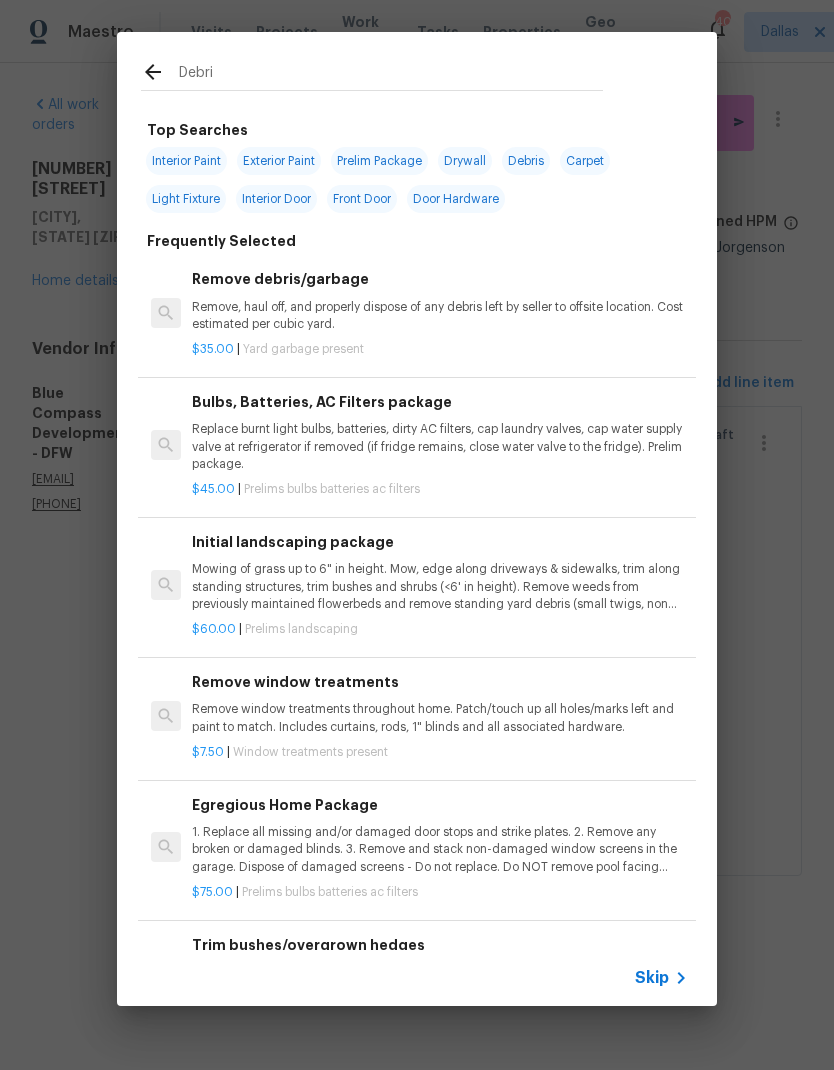 type on "Debris" 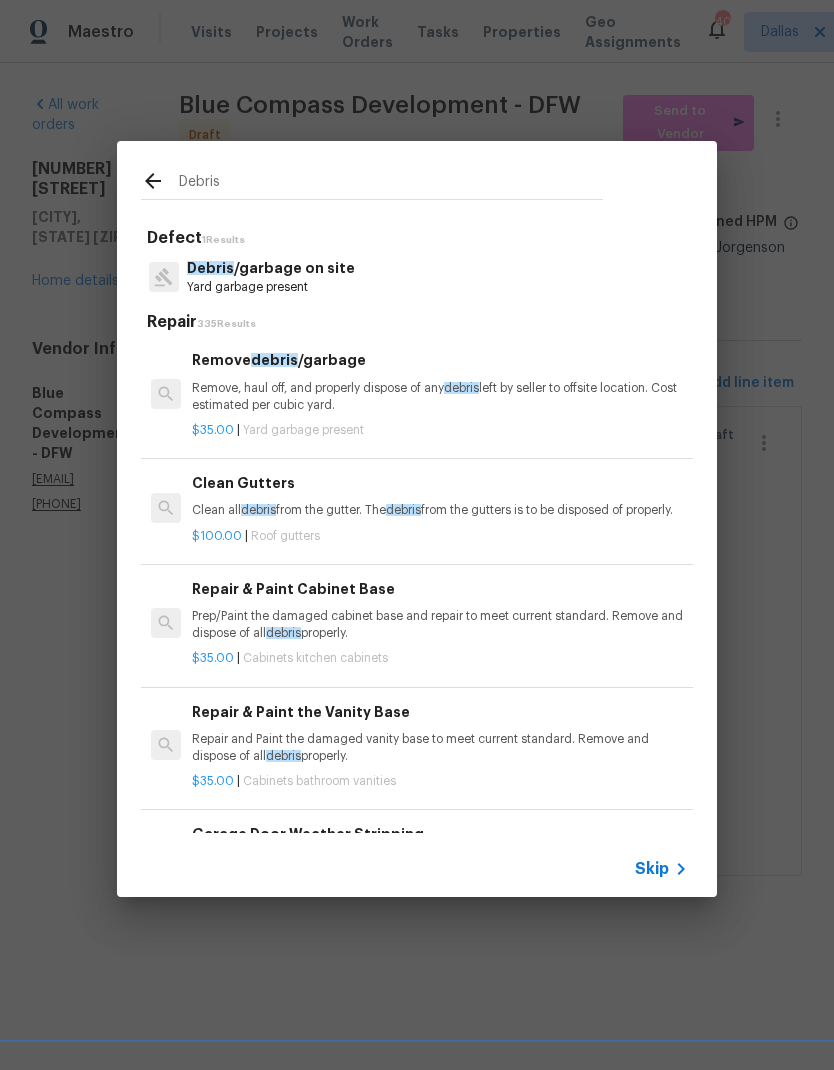 click on "Debris /garbage on site" at bounding box center [271, 268] 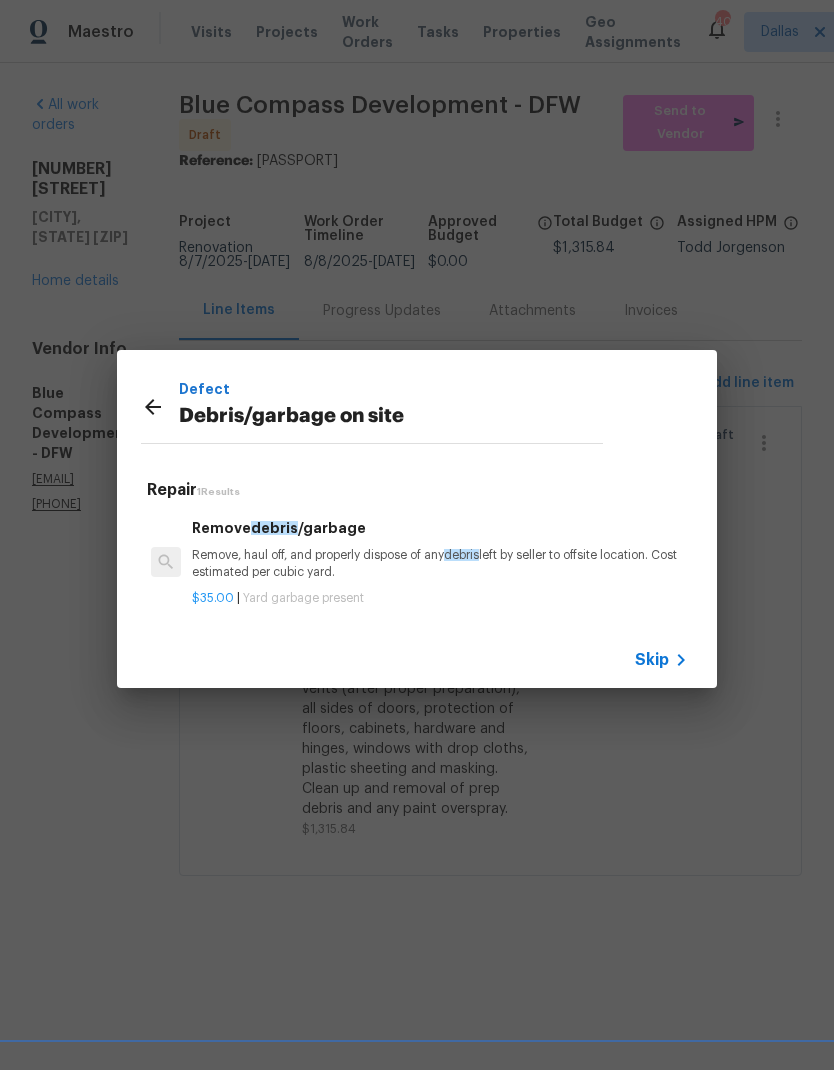 click on "Remove, haul off, and properly dispose of any  debris  left by seller to offsite location. Cost estimated per cubic yard." at bounding box center [440, 564] 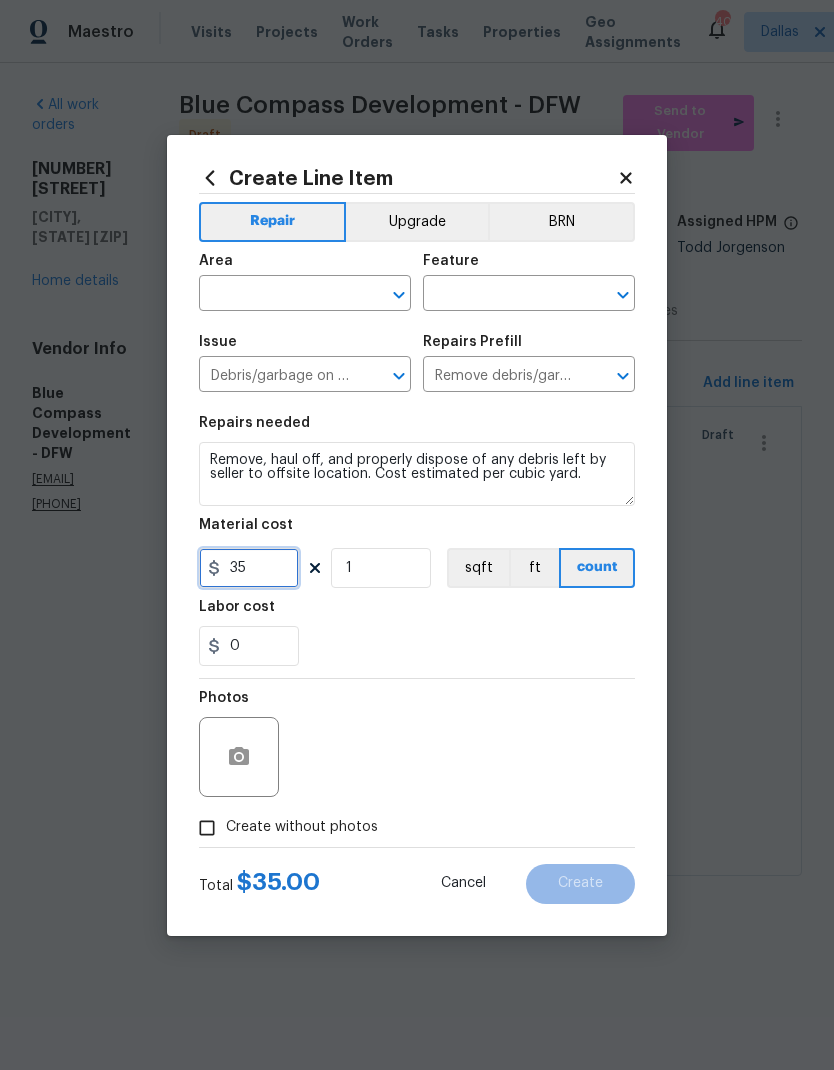 click on "35" at bounding box center (249, 568) 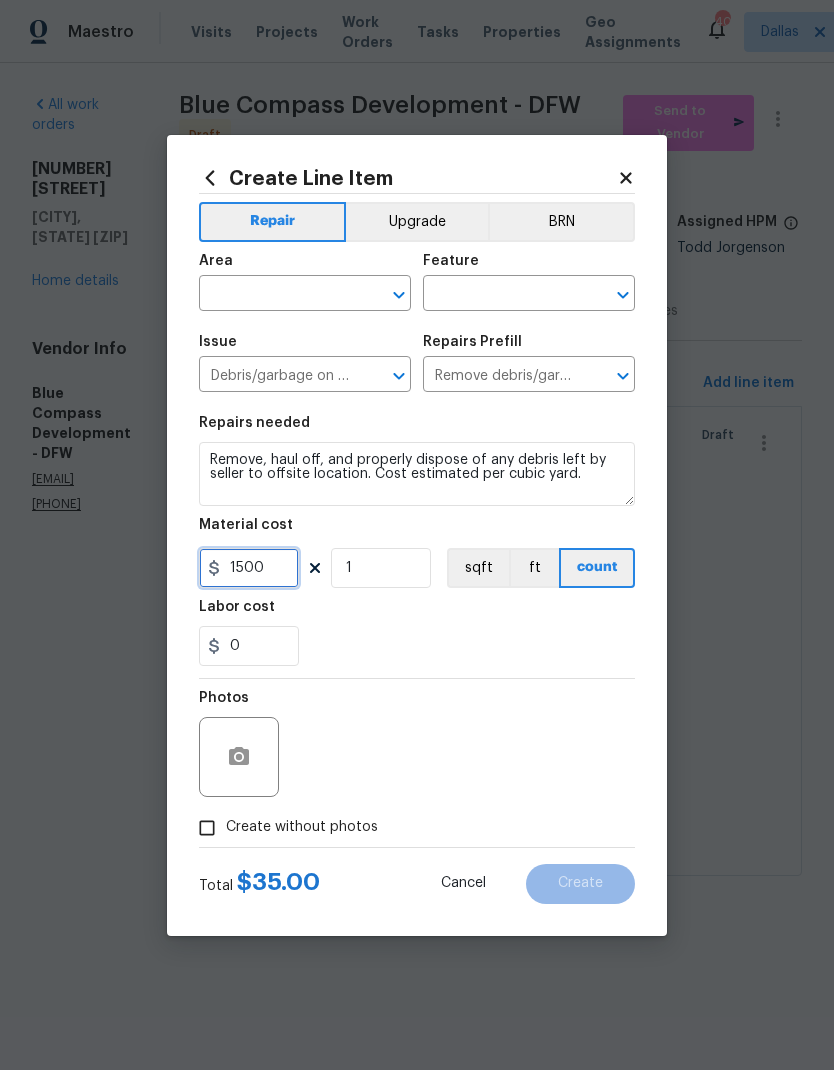 type on "1500" 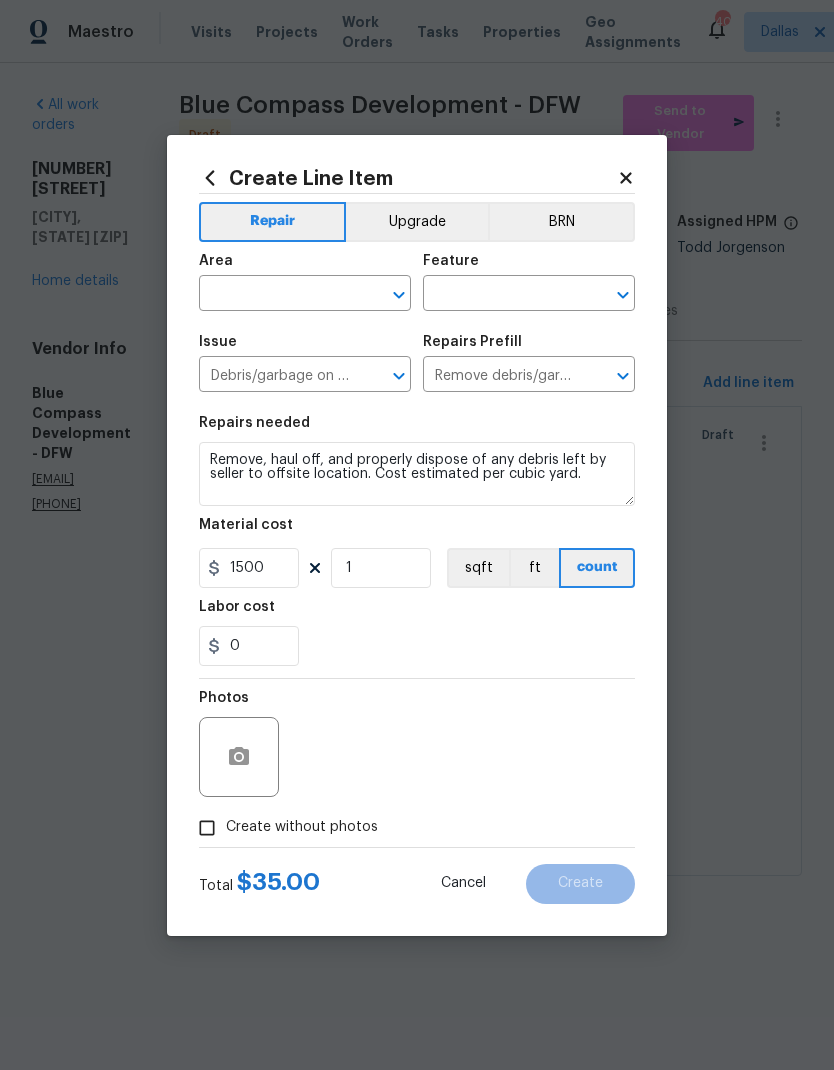 click at bounding box center [277, 295] 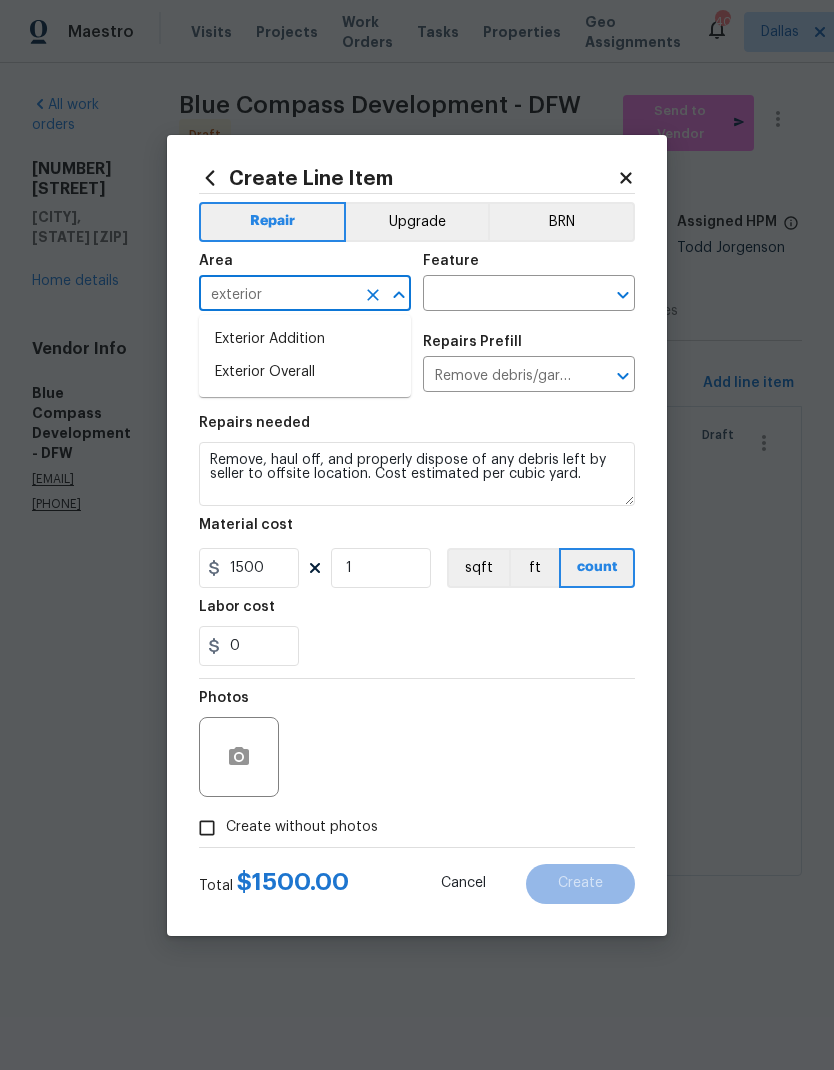 click on "Exterior Overall" at bounding box center (305, 372) 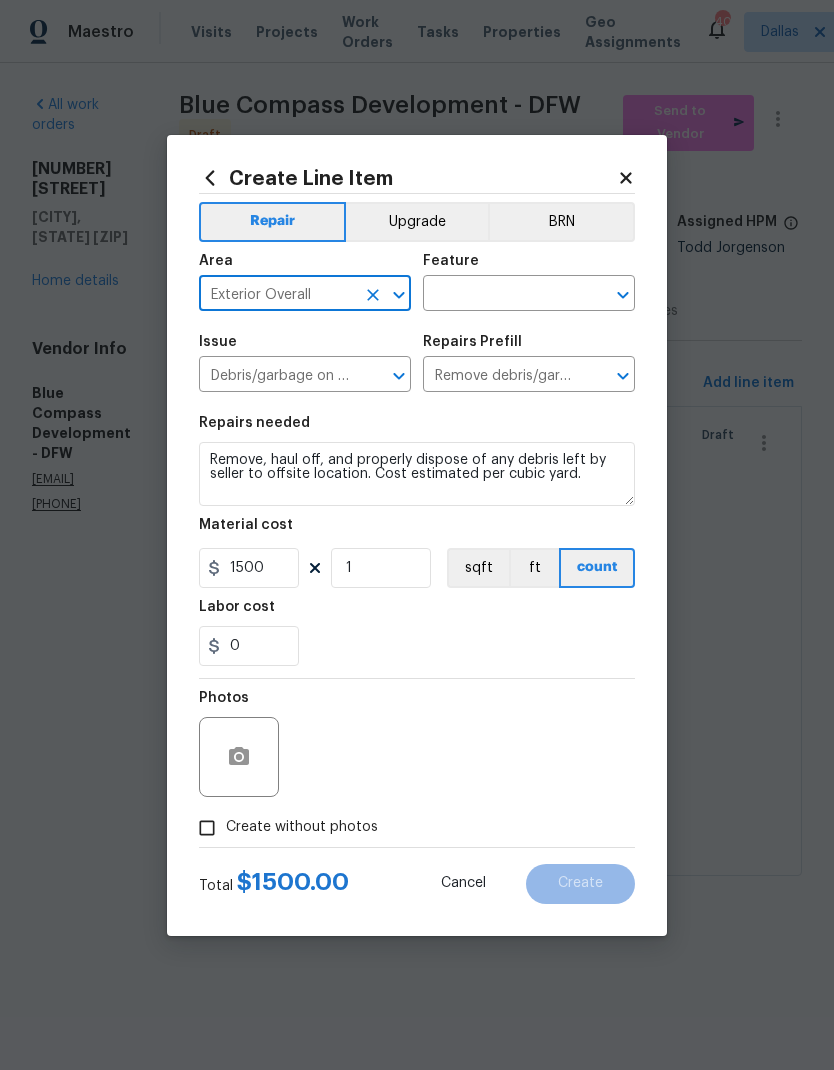 click at bounding box center [501, 295] 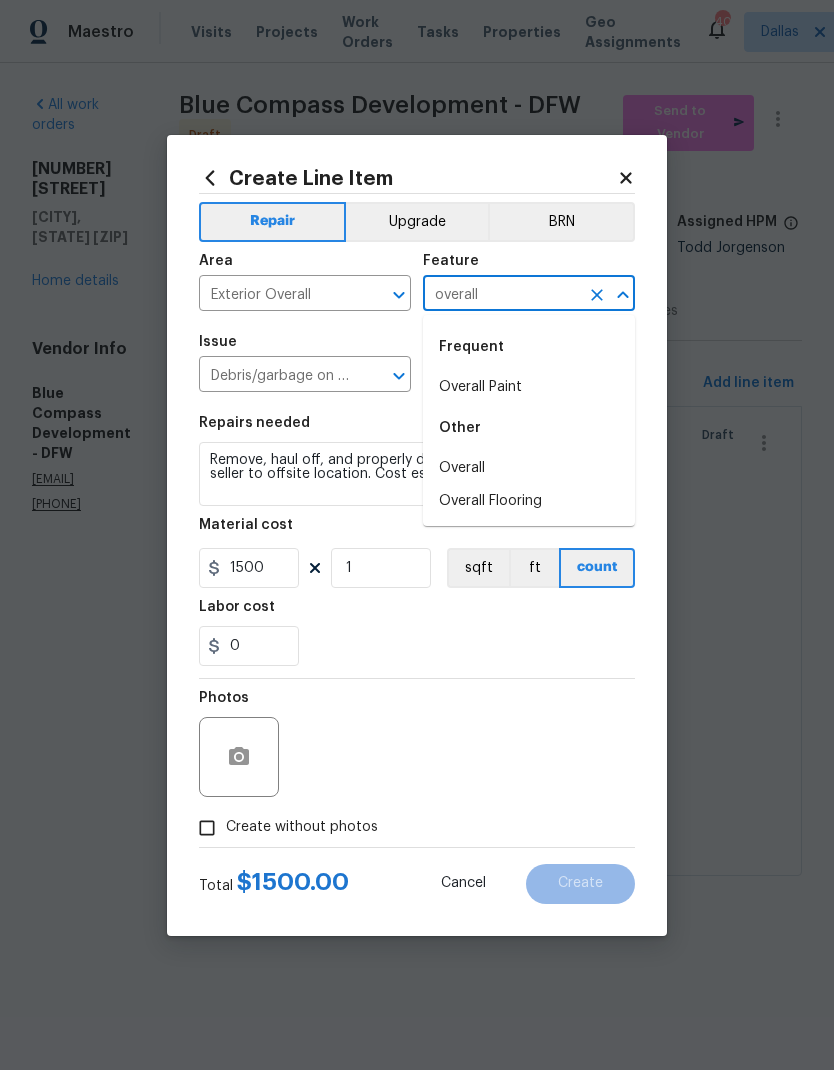 click on "Overall Paint" at bounding box center (529, 387) 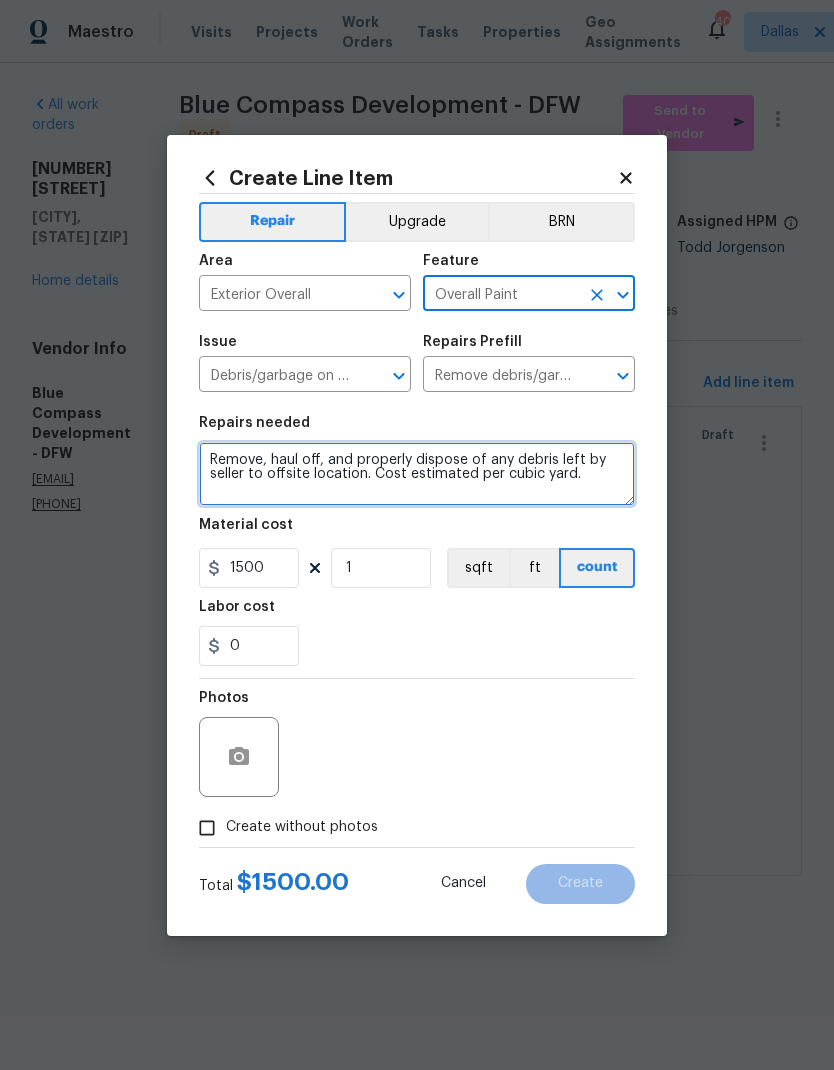 click on "Remove, haul off, and properly dispose of any debris left by seller to offsite location. Cost estimated per cubic yard." at bounding box center (417, 474) 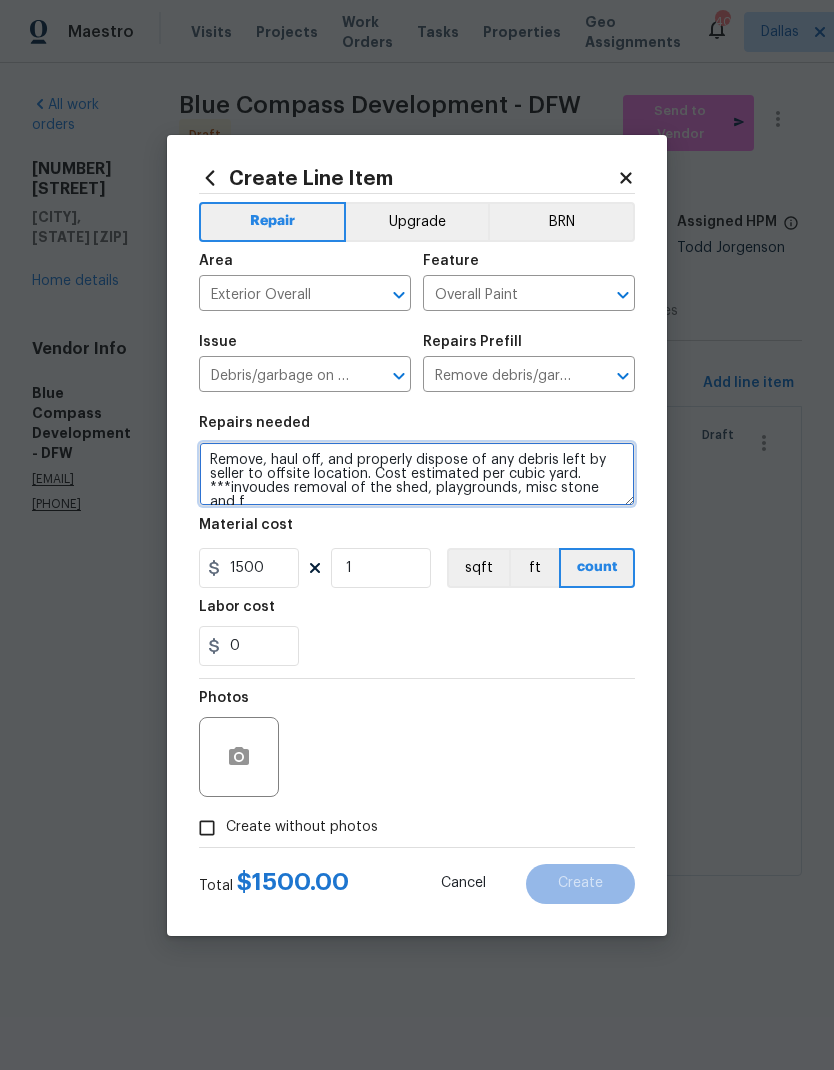 scroll, scrollTop: 5, scrollLeft: 0, axis: vertical 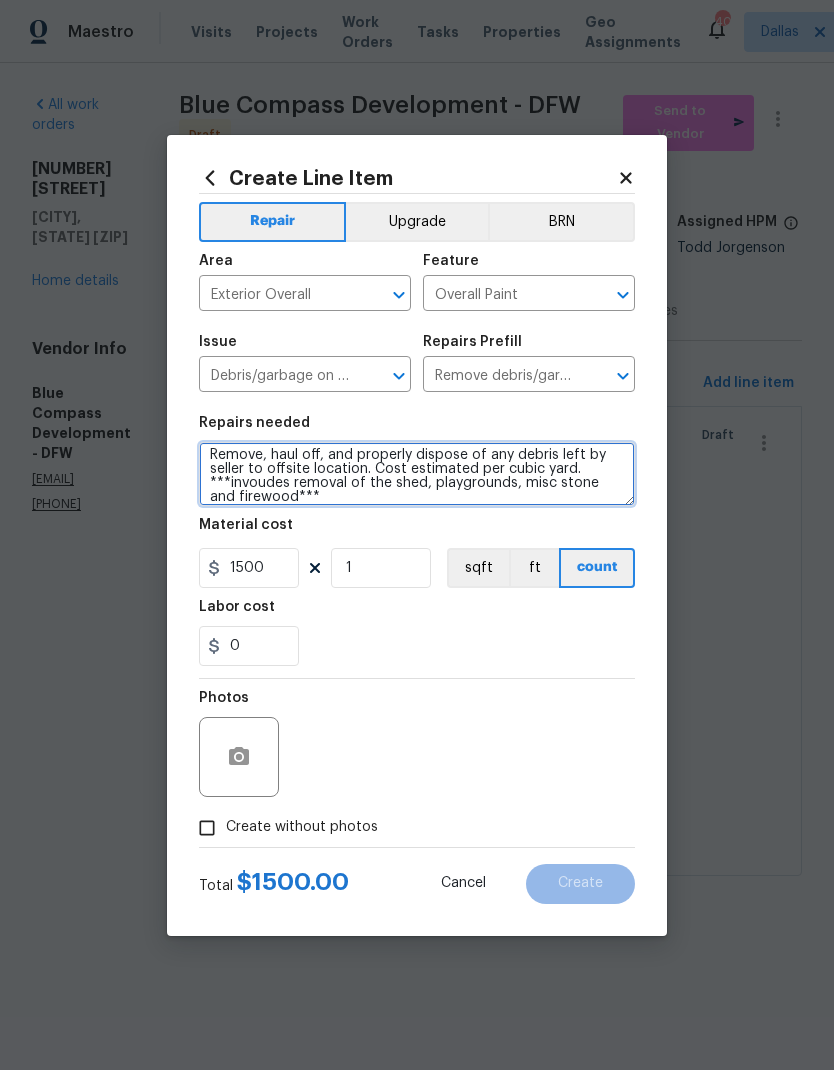 type on "Remove, haul off, and properly dispose of any debris left by seller to offsite location. Cost estimated per cubic yard. ***invoudes removal of the shed, playgrounds, misc stone and firewood***" 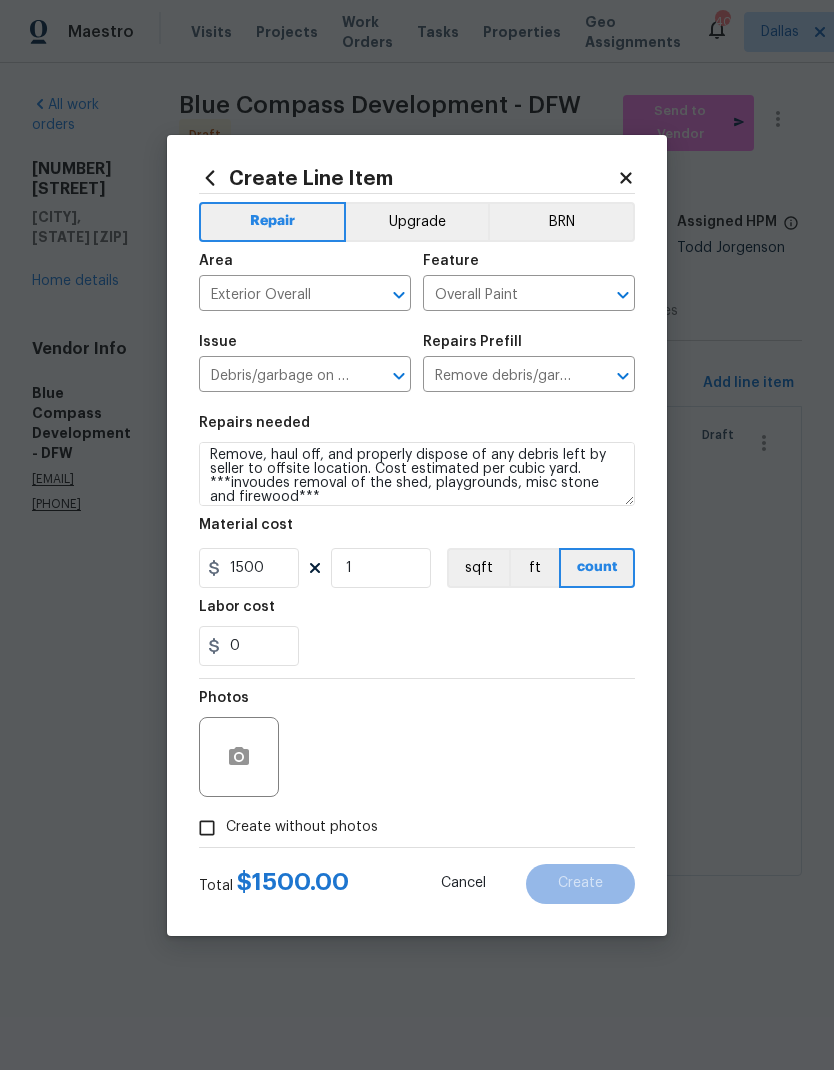 click on "Labor cost" at bounding box center (417, 613) 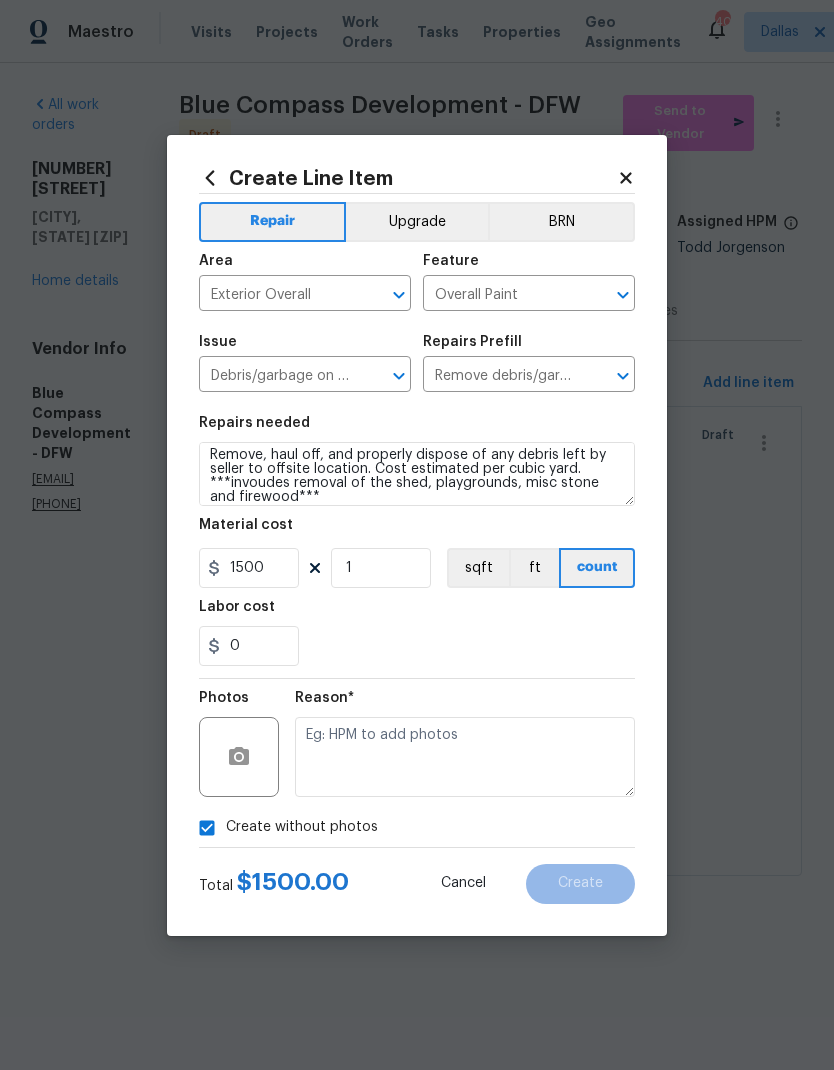 click on "Create without photos" at bounding box center (207, 828) 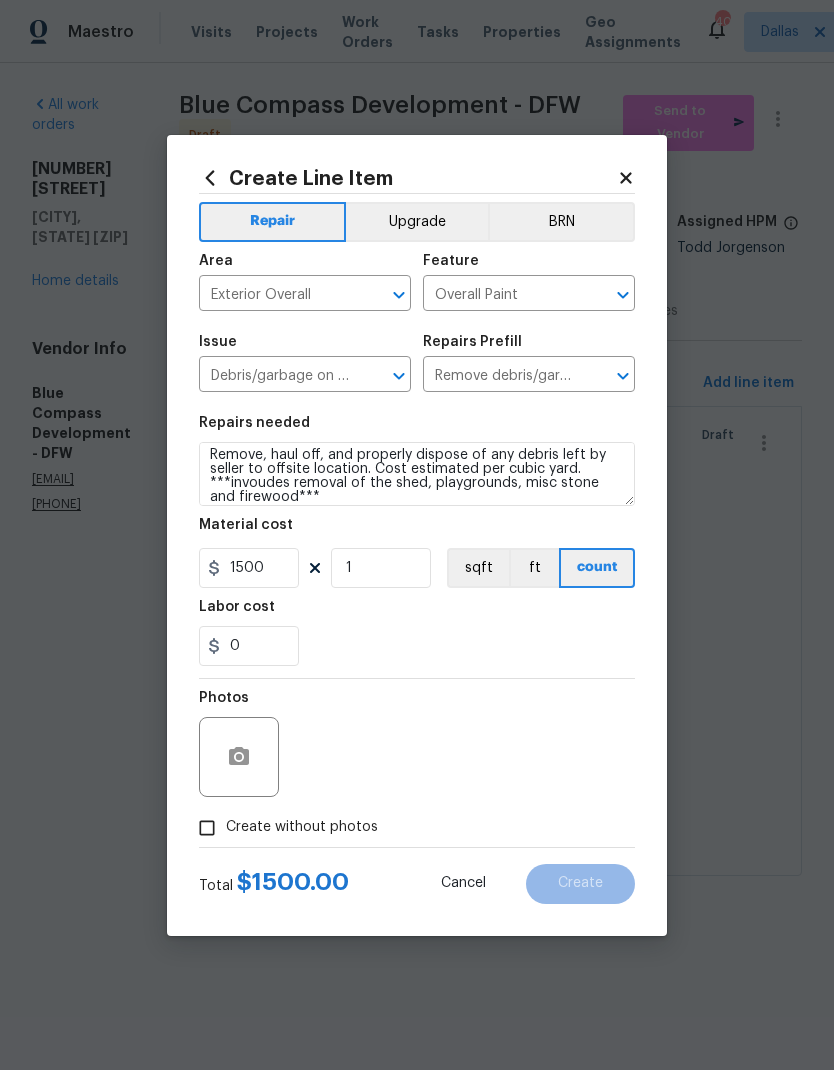 click at bounding box center [239, 757] 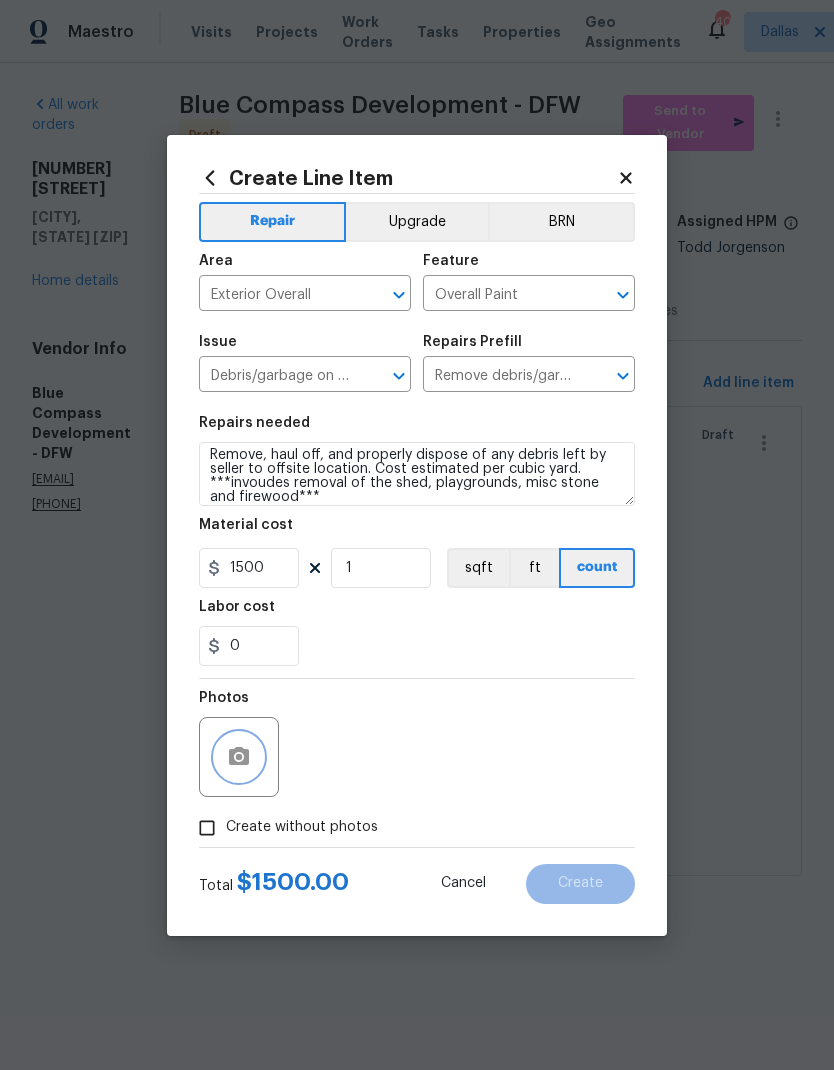 click at bounding box center (239, 757) 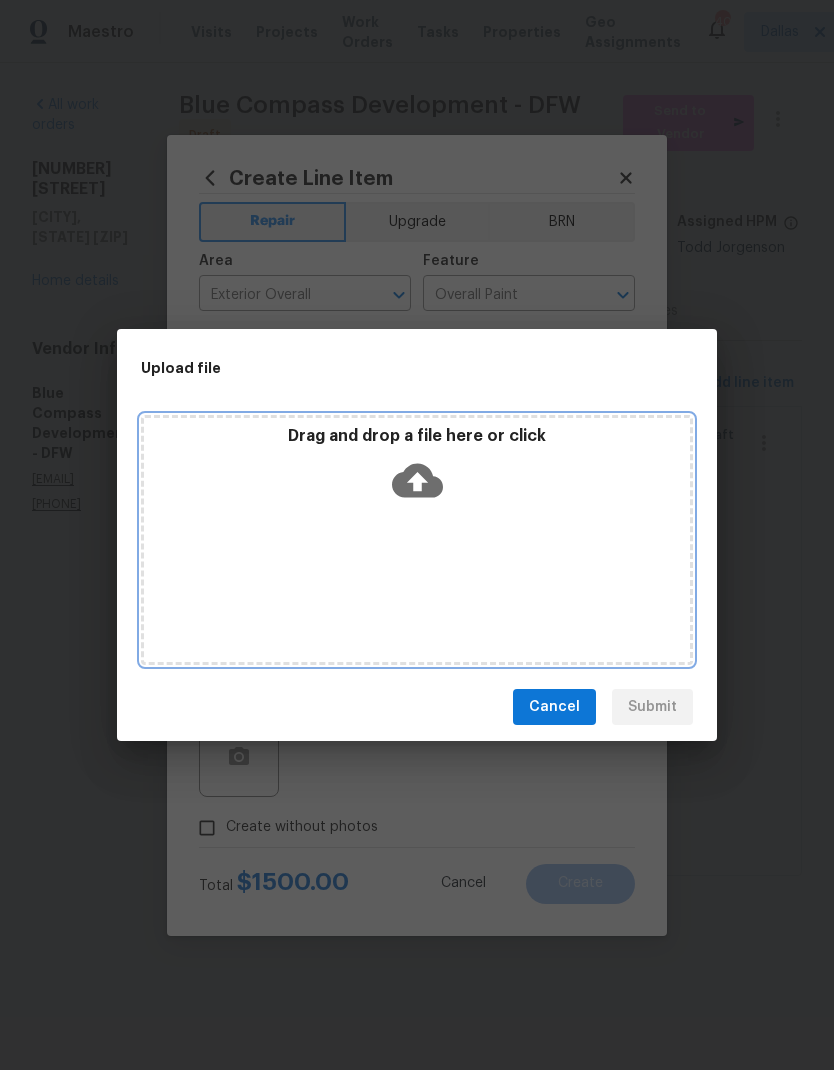 click 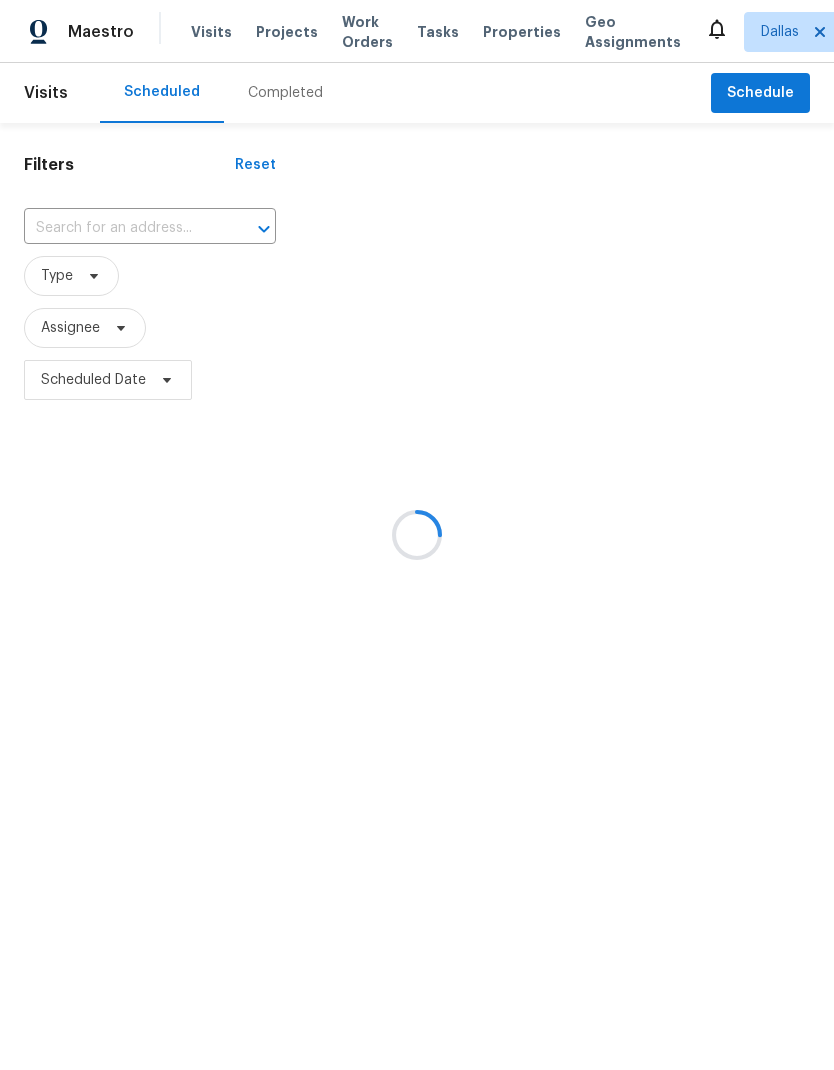 scroll, scrollTop: 0, scrollLeft: 0, axis: both 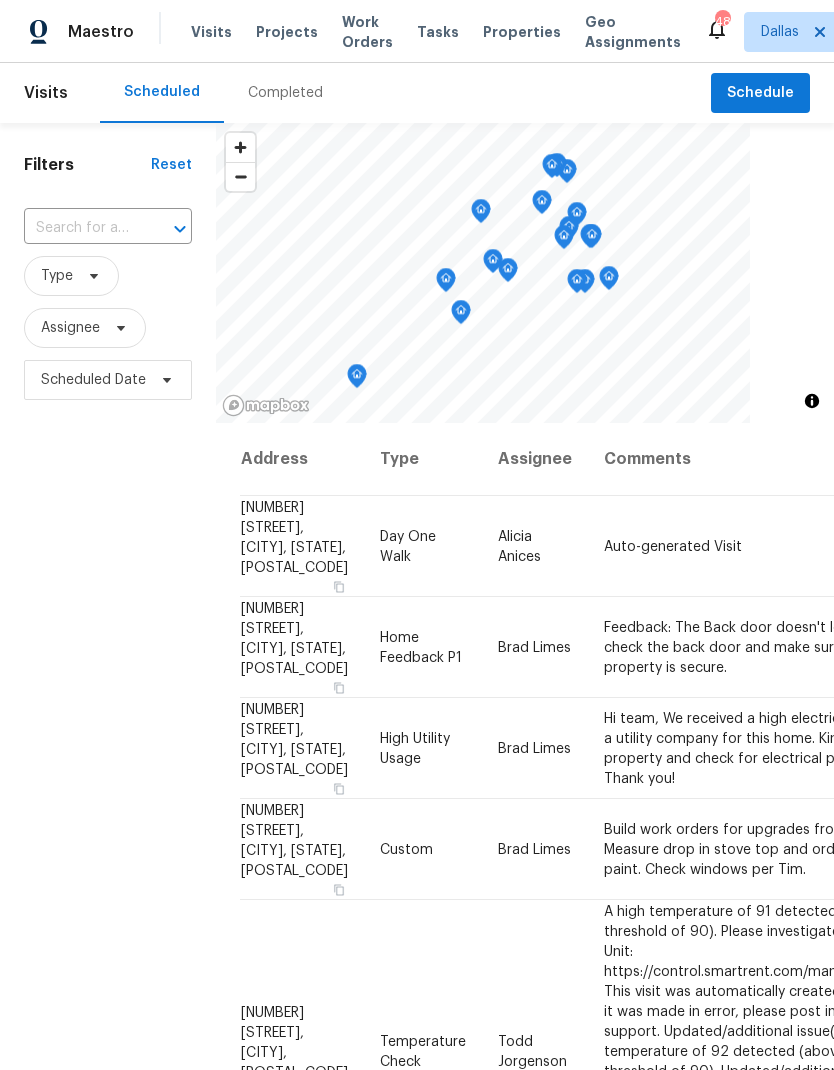 click on "Work Orders" at bounding box center [367, 32] 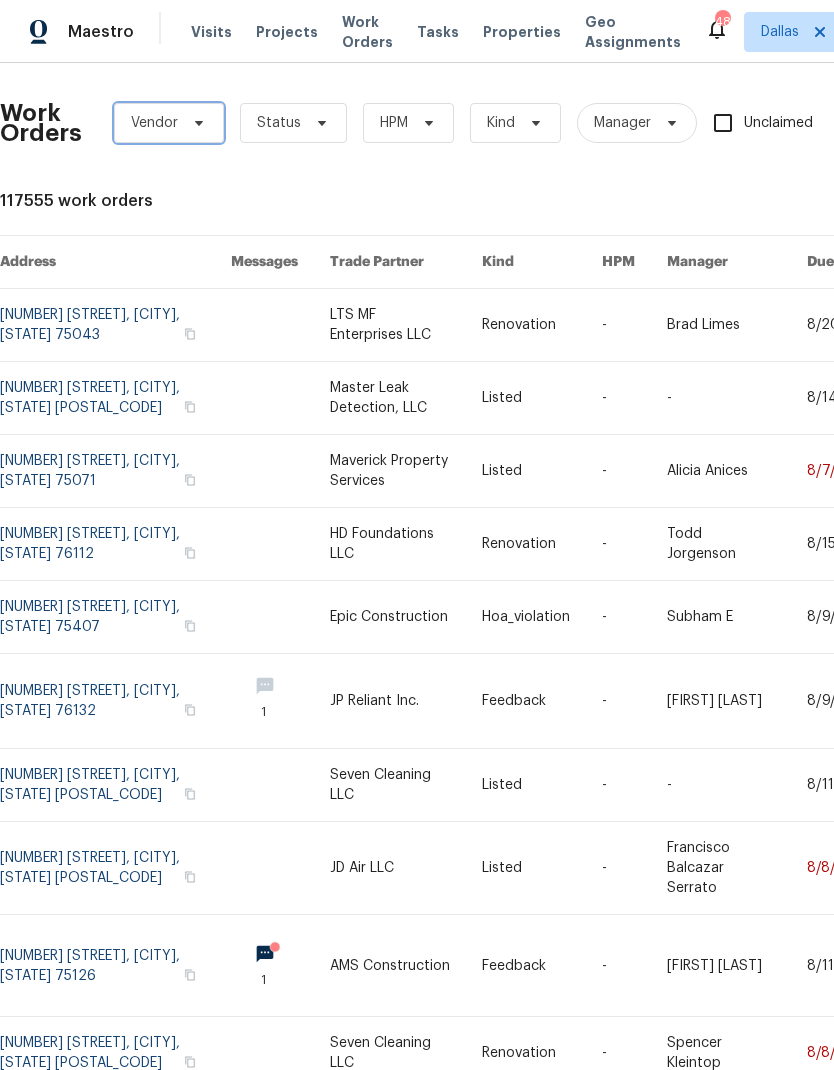 click at bounding box center [196, 123] 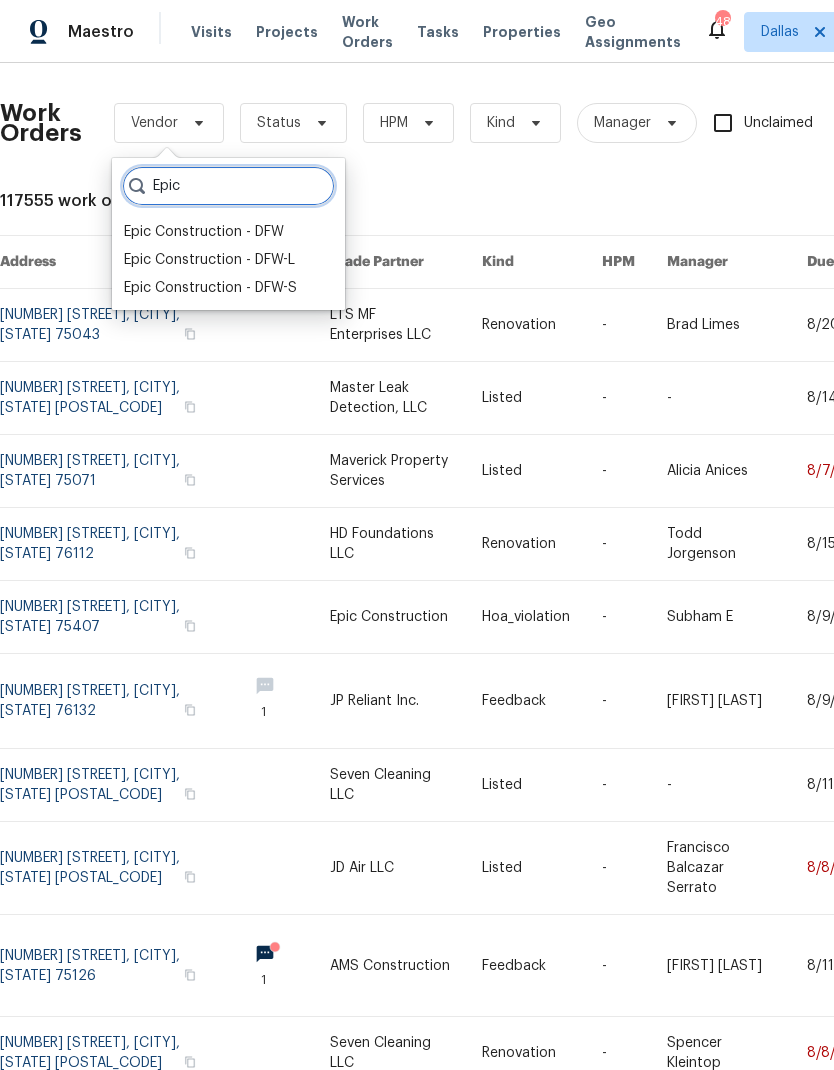type on "Epic" 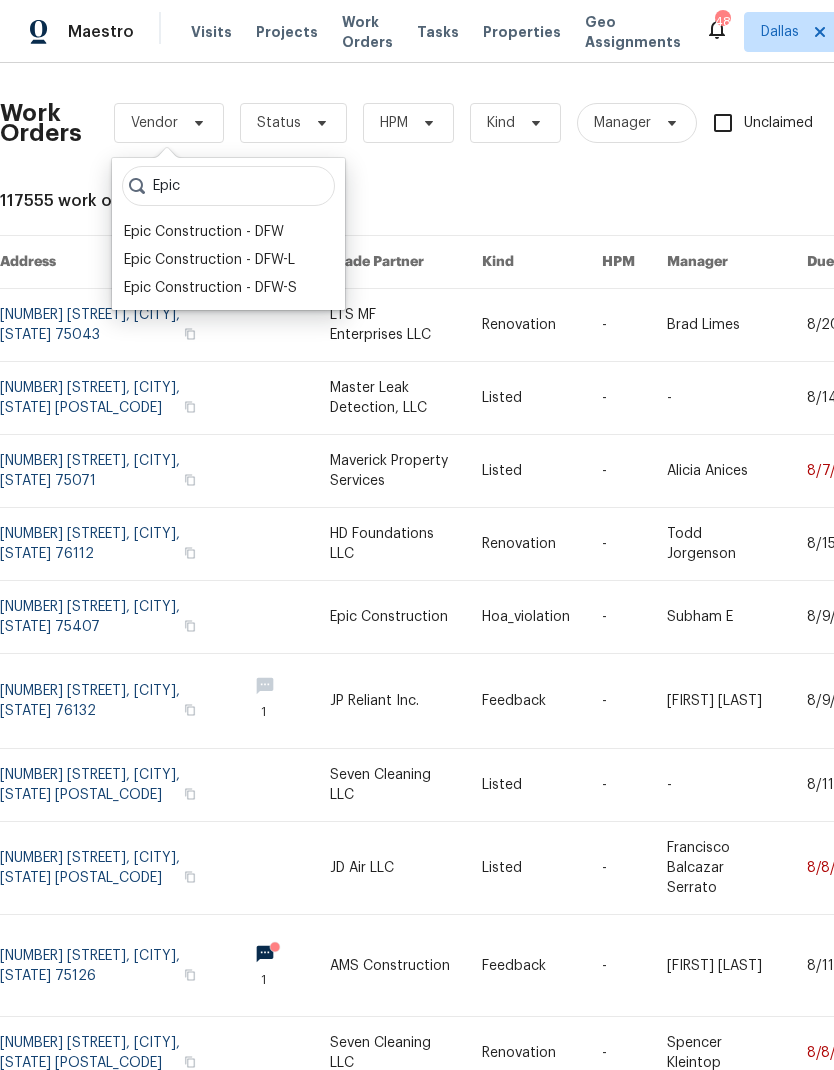 click on "Epic Construction - DFW" at bounding box center [204, 232] 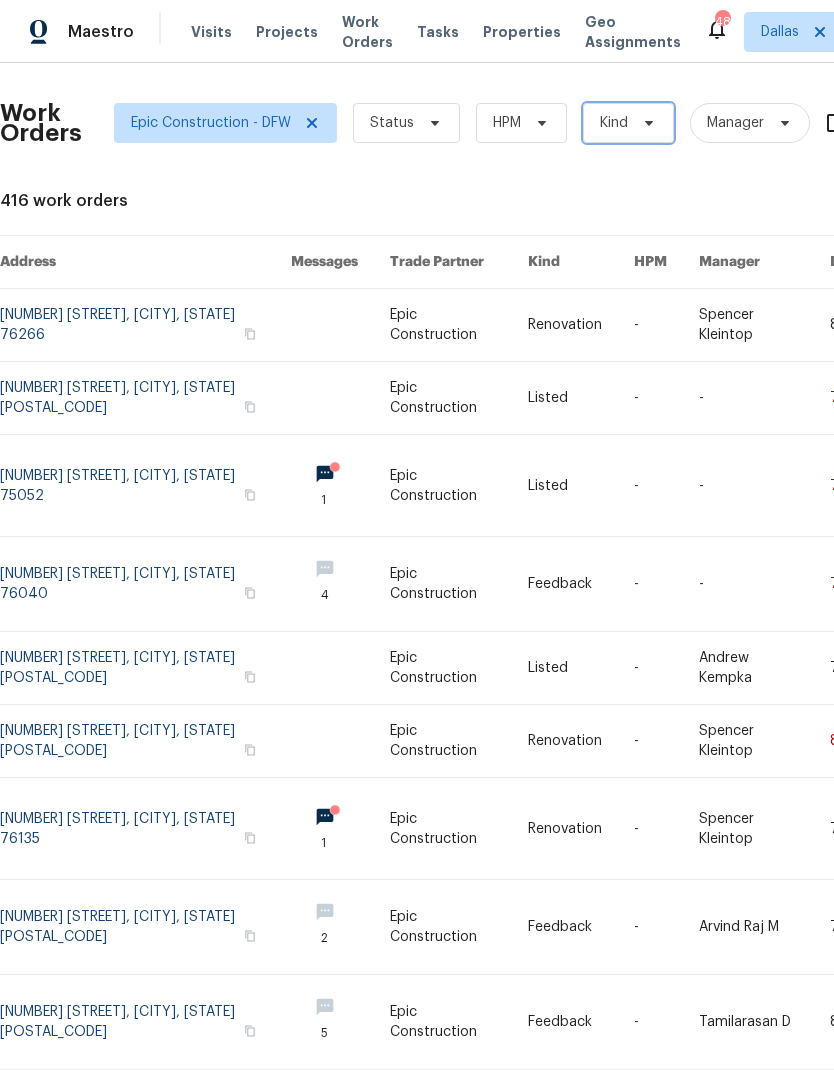 click 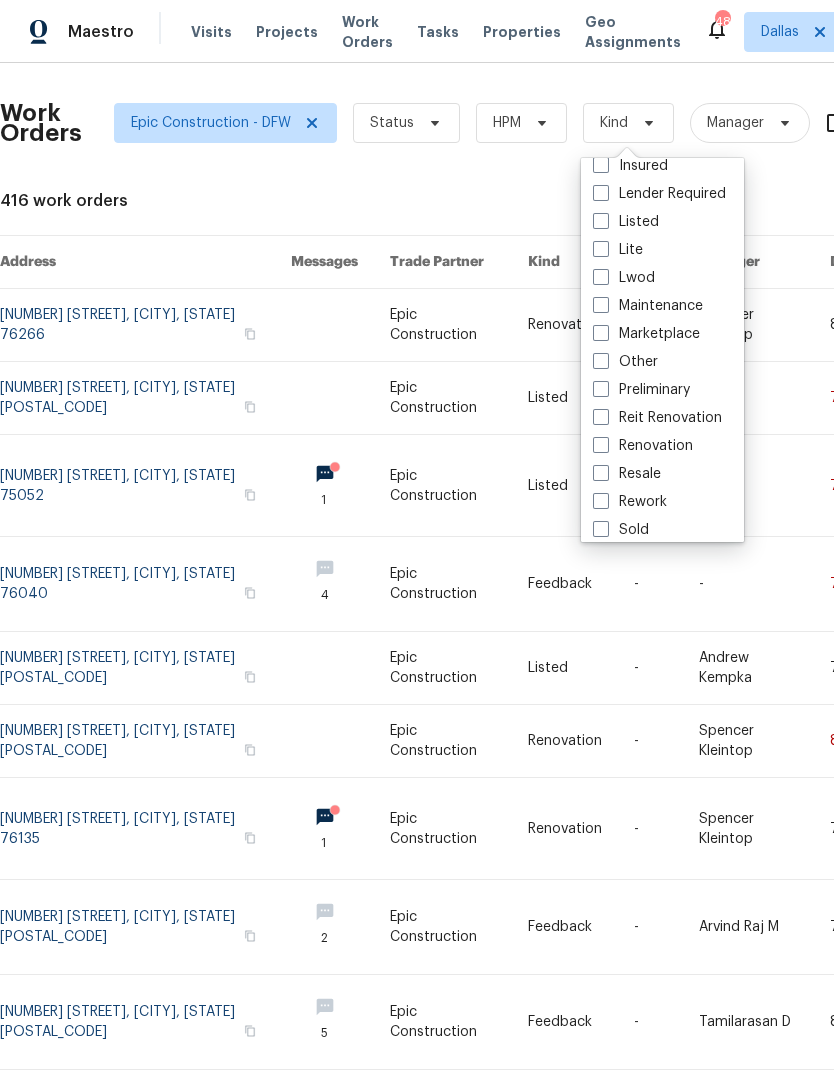 scroll, scrollTop: 139, scrollLeft: 0, axis: vertical 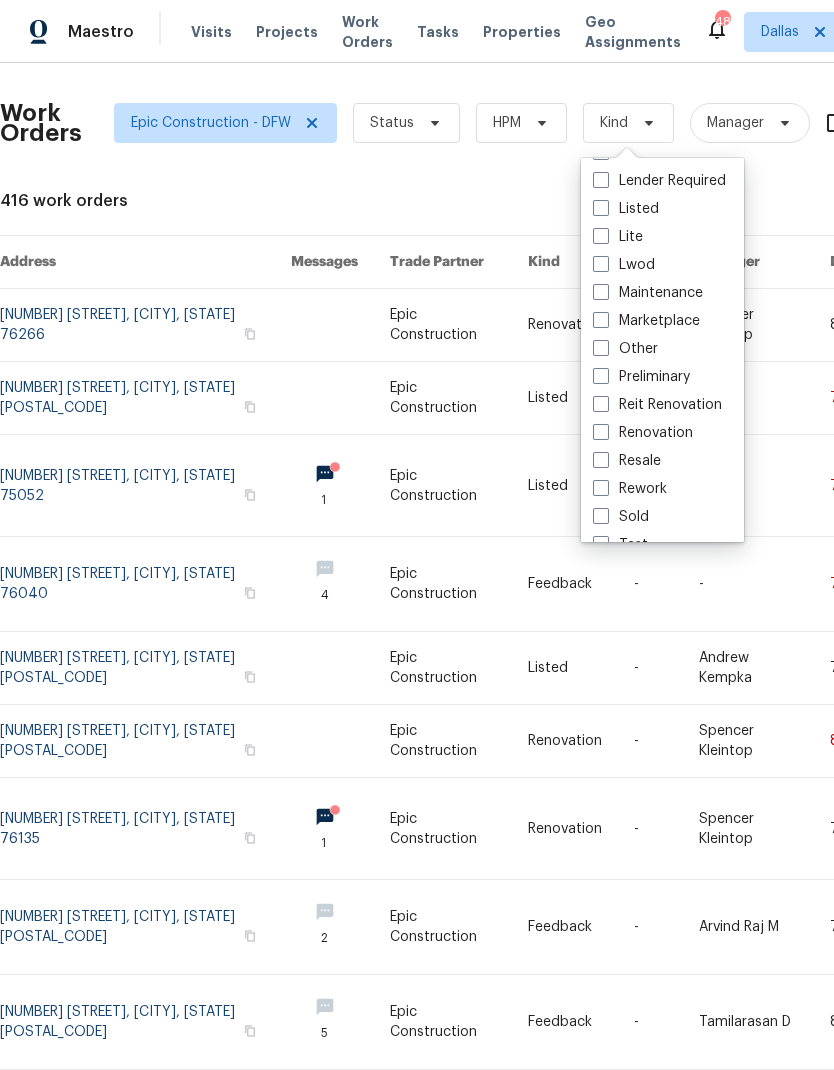 click on "Renovation" at bounding box center [643, 433] 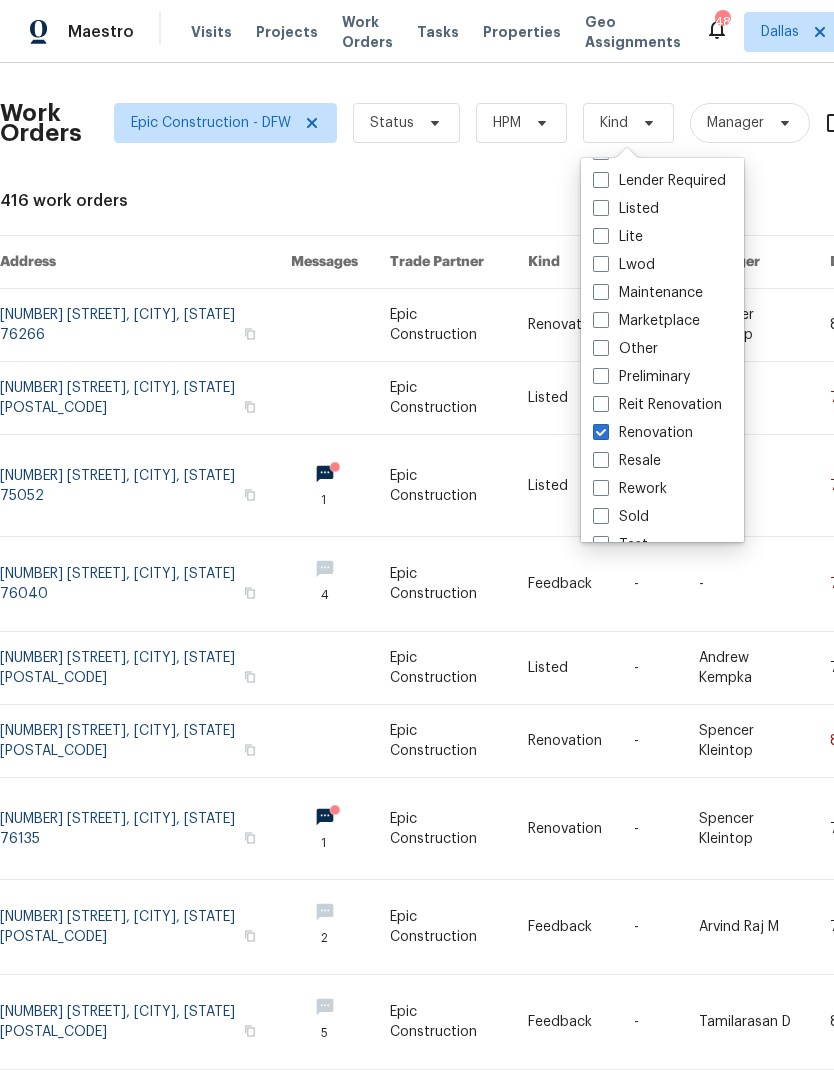 checkbox on "true" 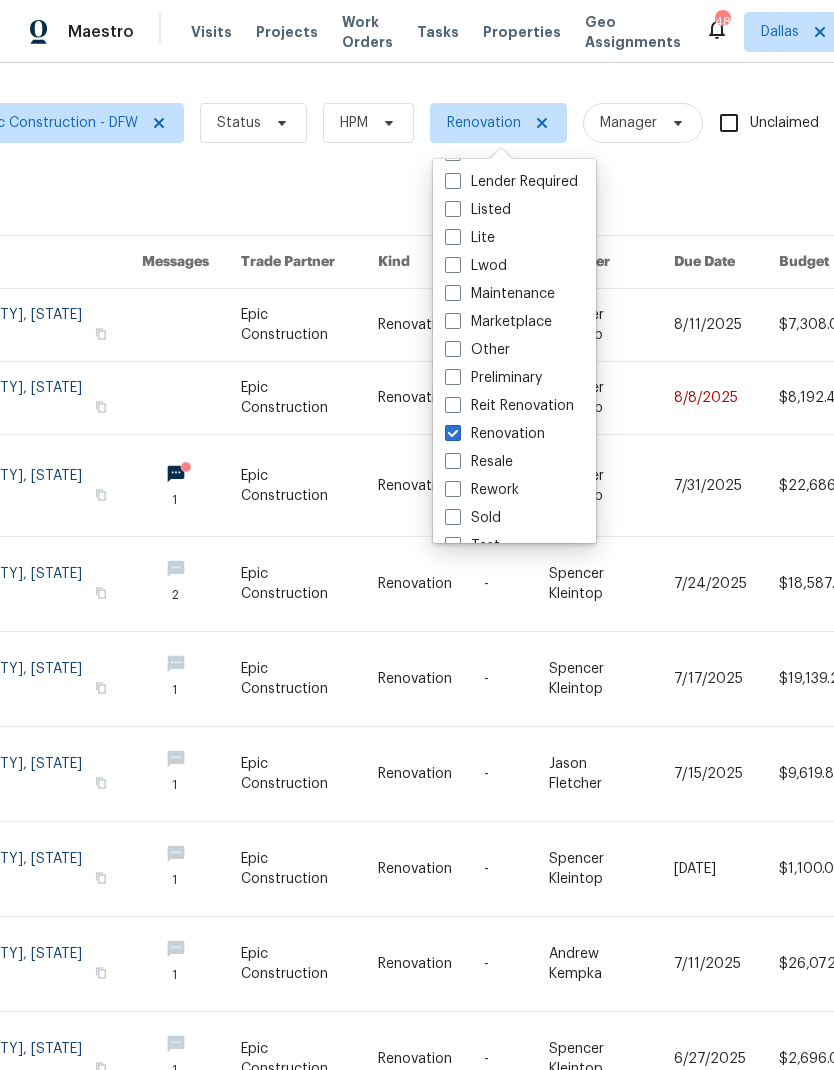 scroll, scrollTop: 0, scrollLeft: 156, axis: horizontal 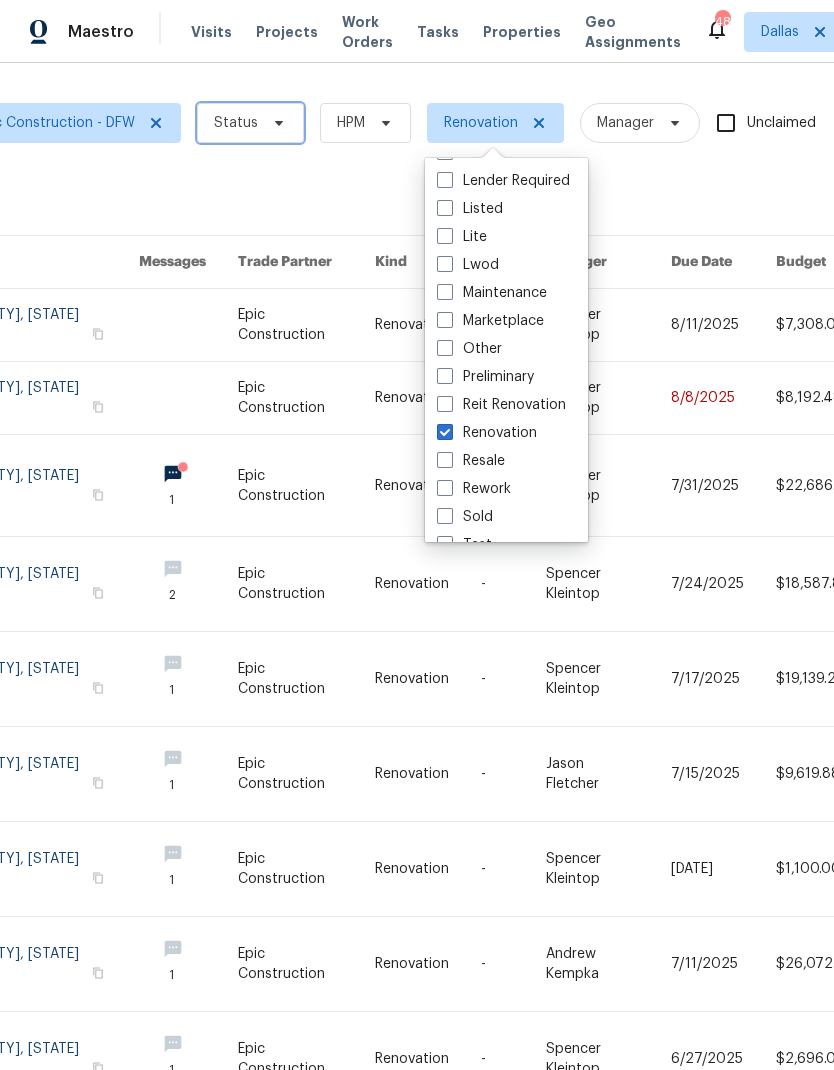 click 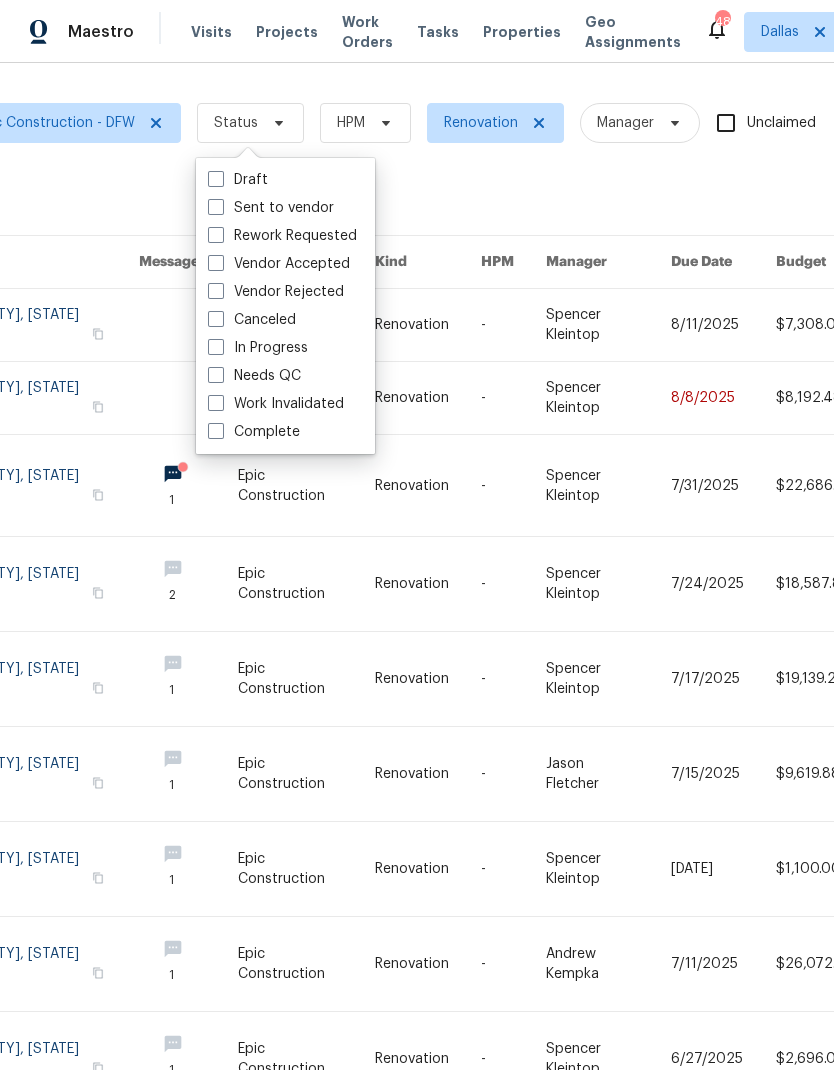 click at bounding box center (216, 347) 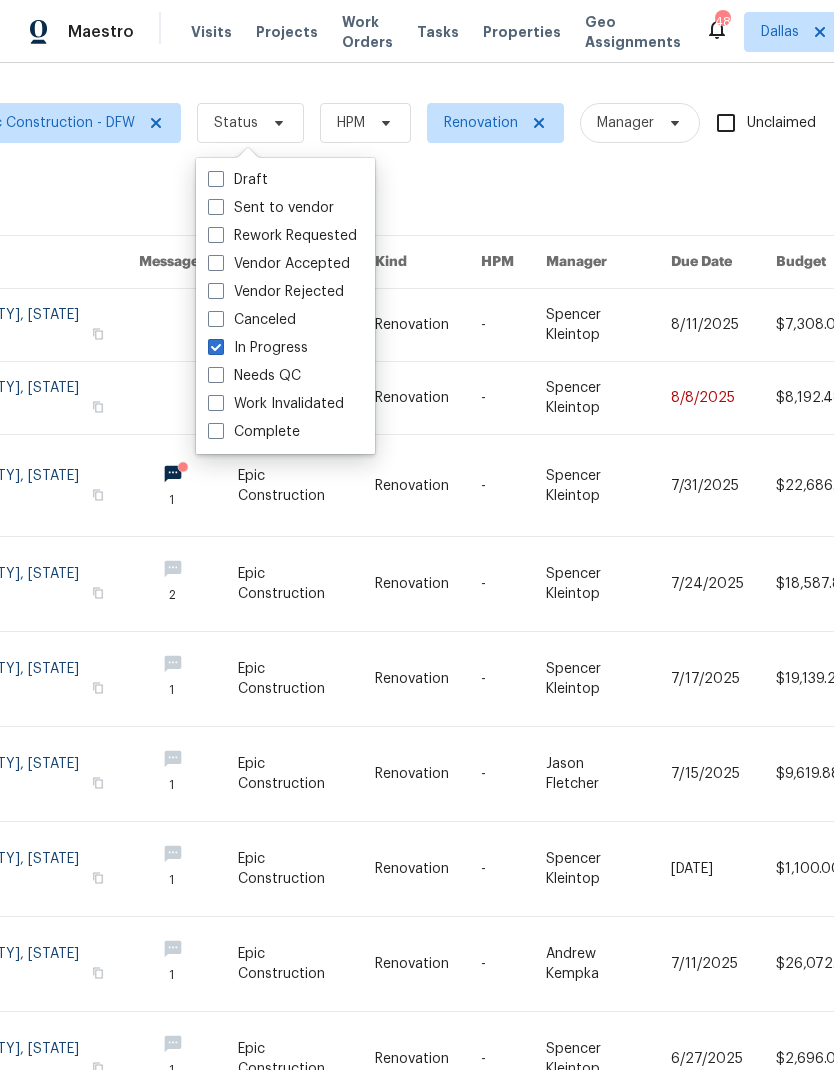 checkbox on "true" 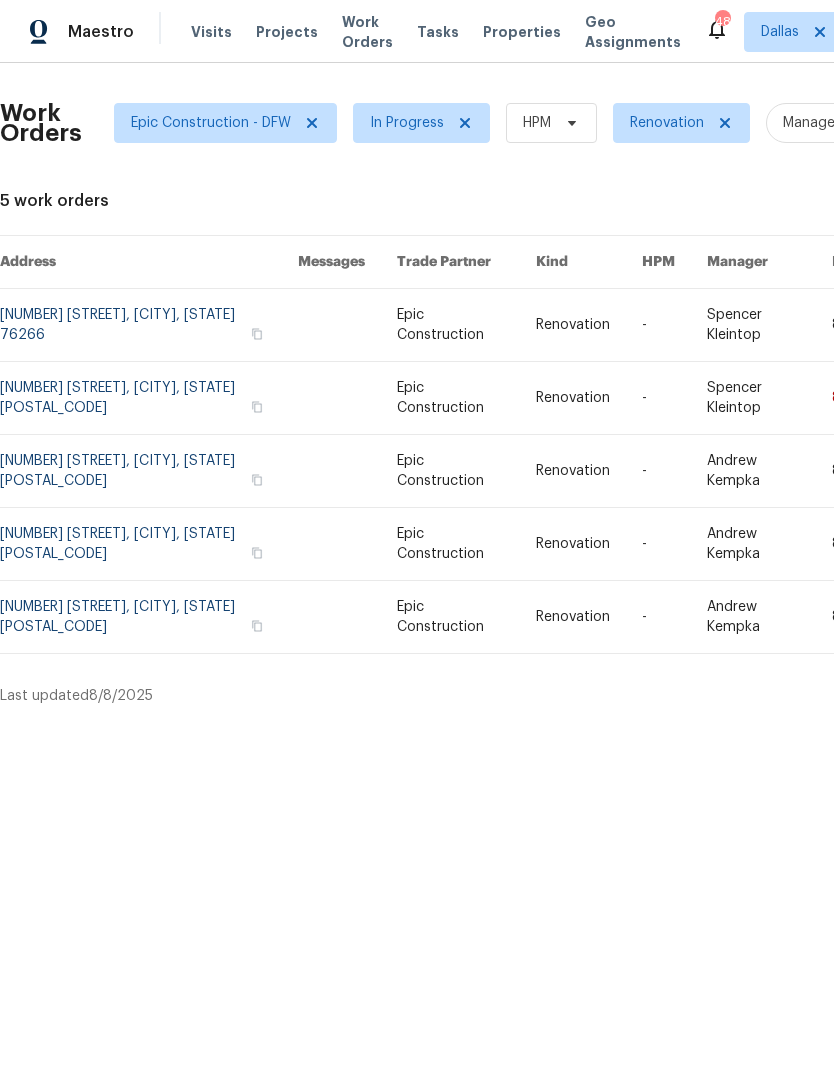 scroll, scrollTop: 0, scrollLeft: 0, axis: both 